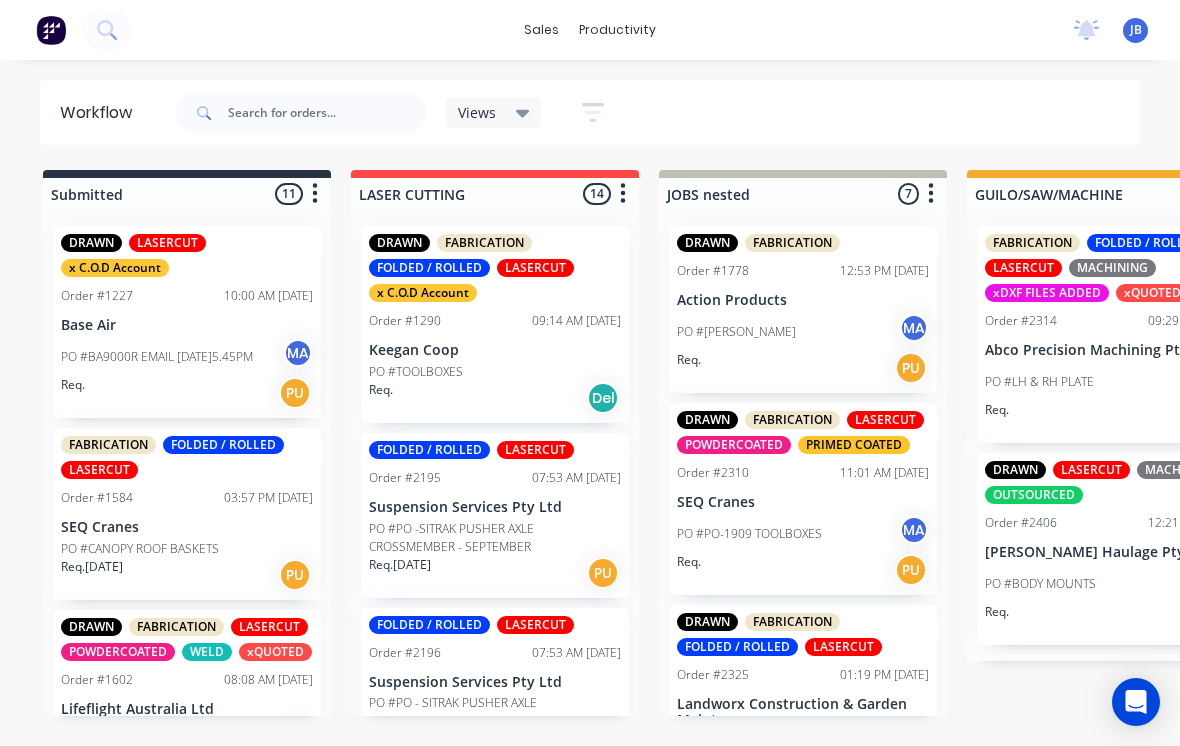 scroll, scrollTop: 0, scrollLeft: 1282, axis: horizontal 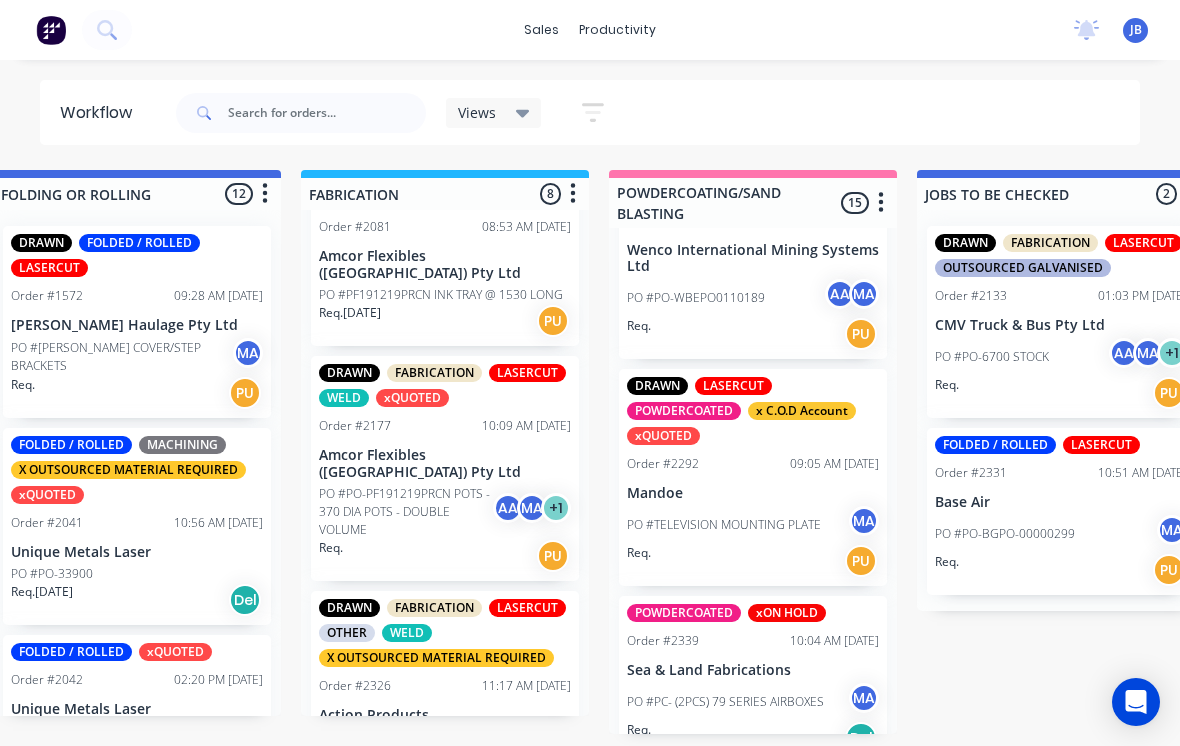 click on "PO #TELEVISION MOUNTING PLATE" at bounding box center (724, 525) 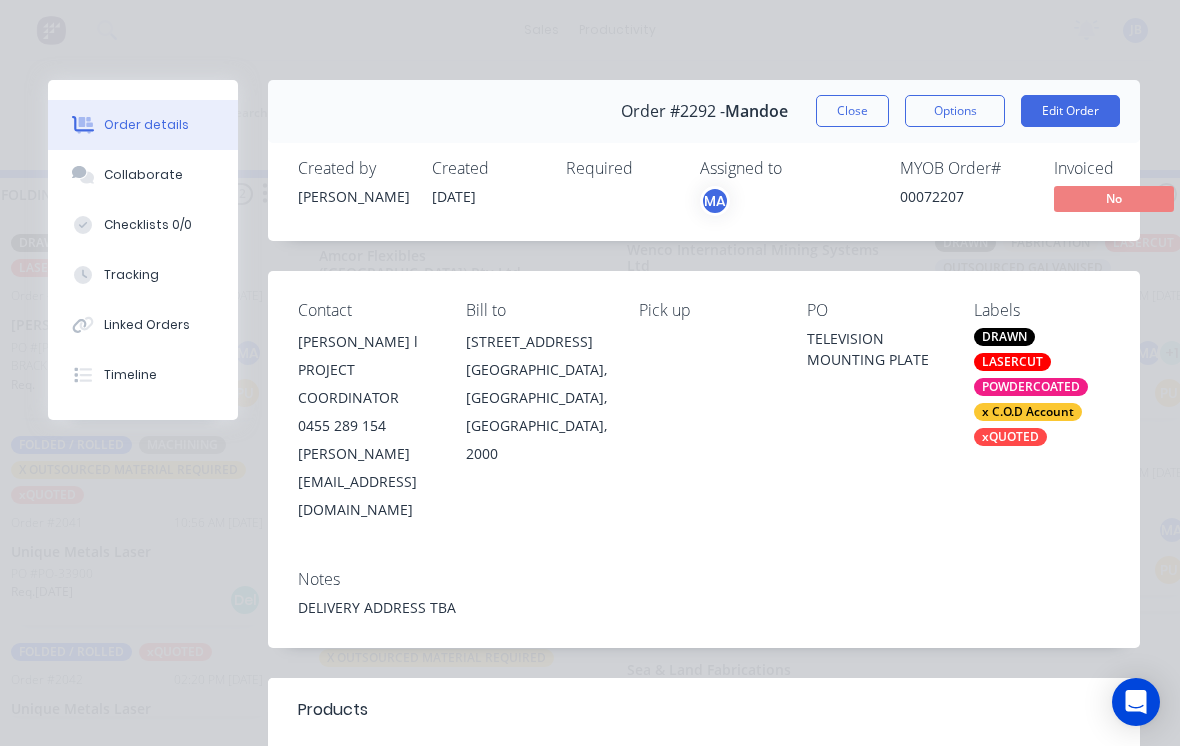 click on "Tracking" at bounding box center [143, 275] 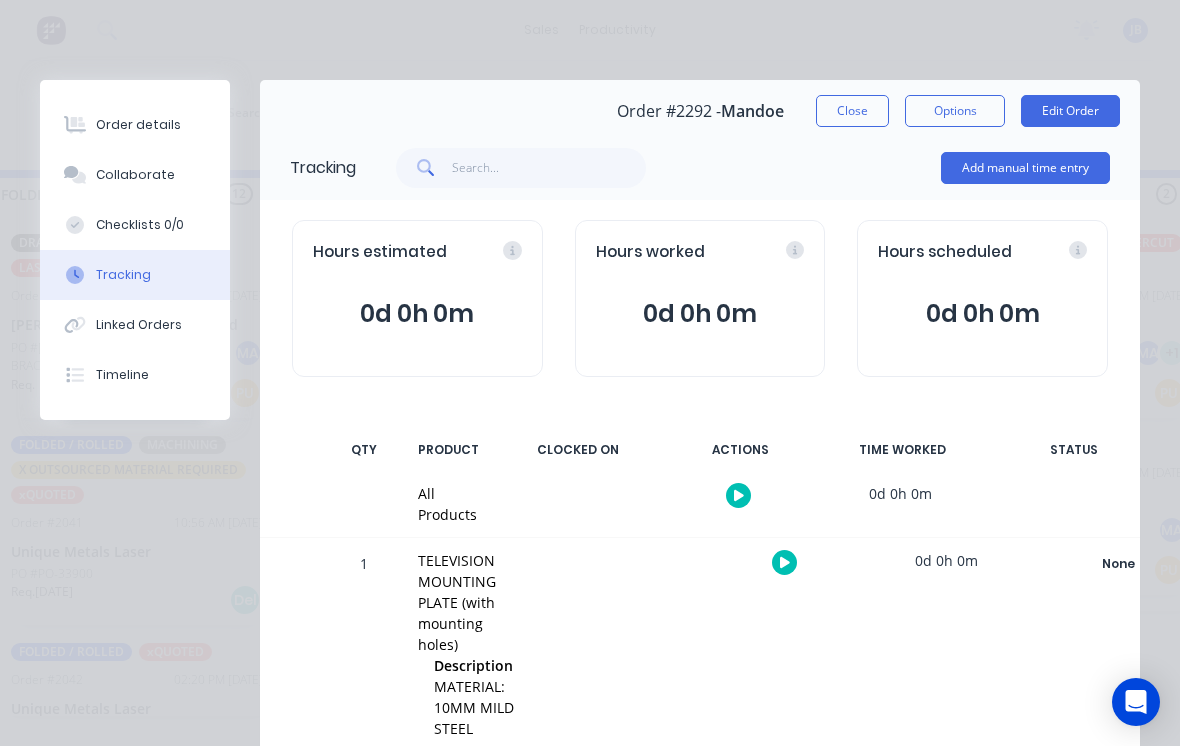 click on "Add manual time entry" at bounding box center (1025, 168) 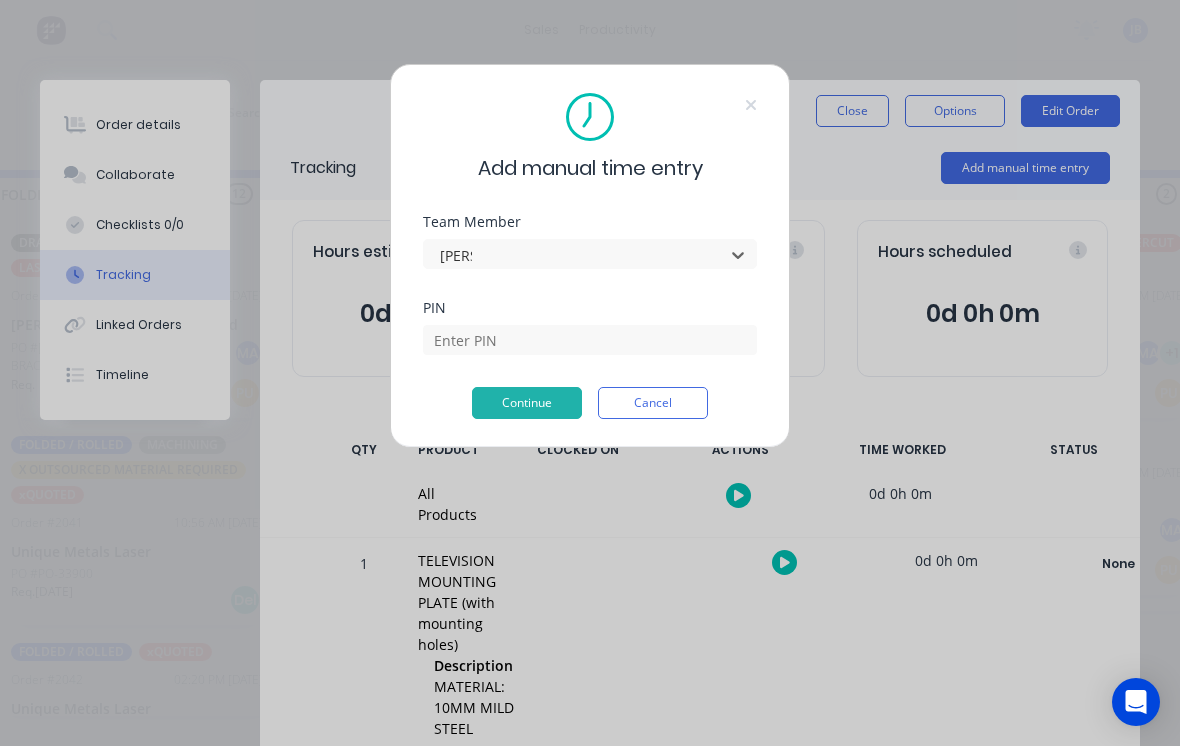 type on "[PERSON_NAME]" 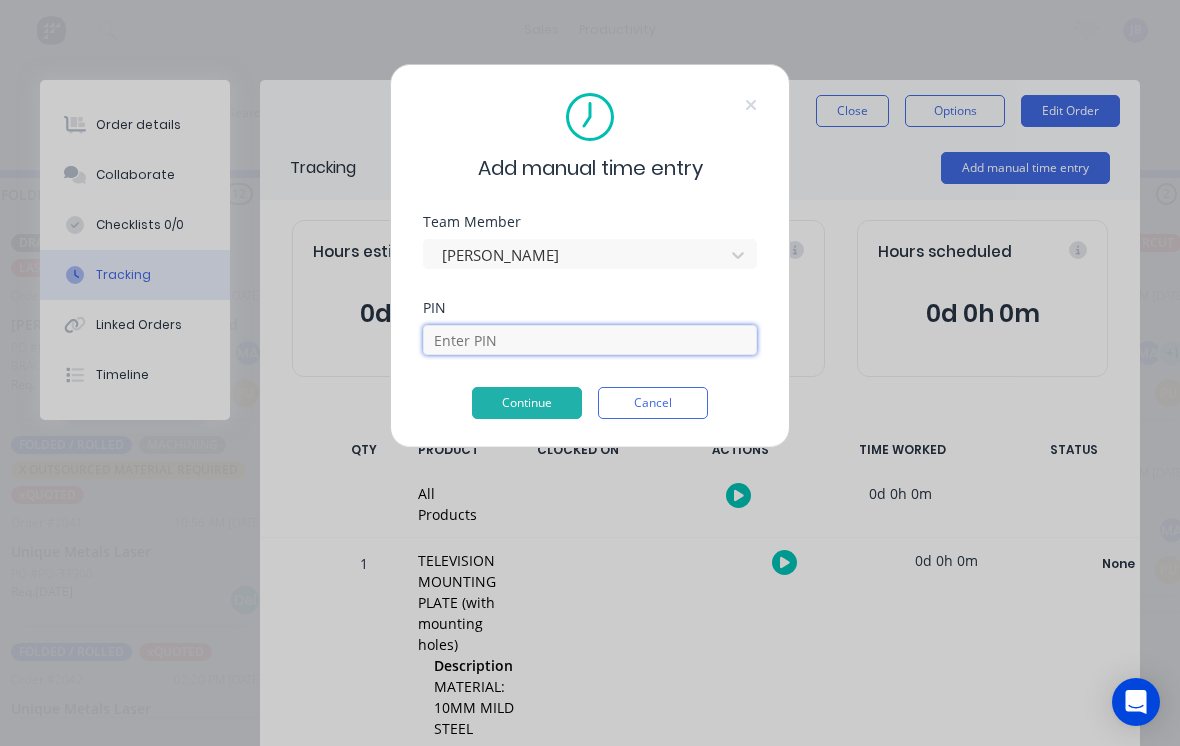 click at bounding box center [590, 340] 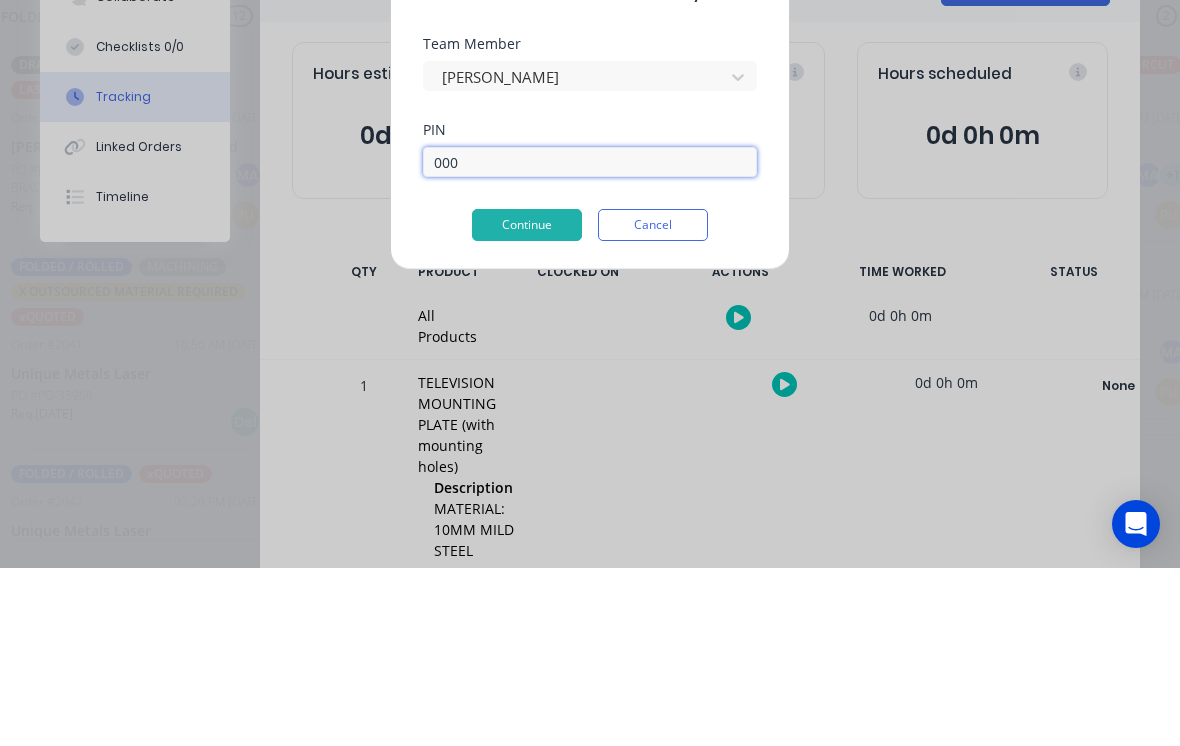 type on "0000" 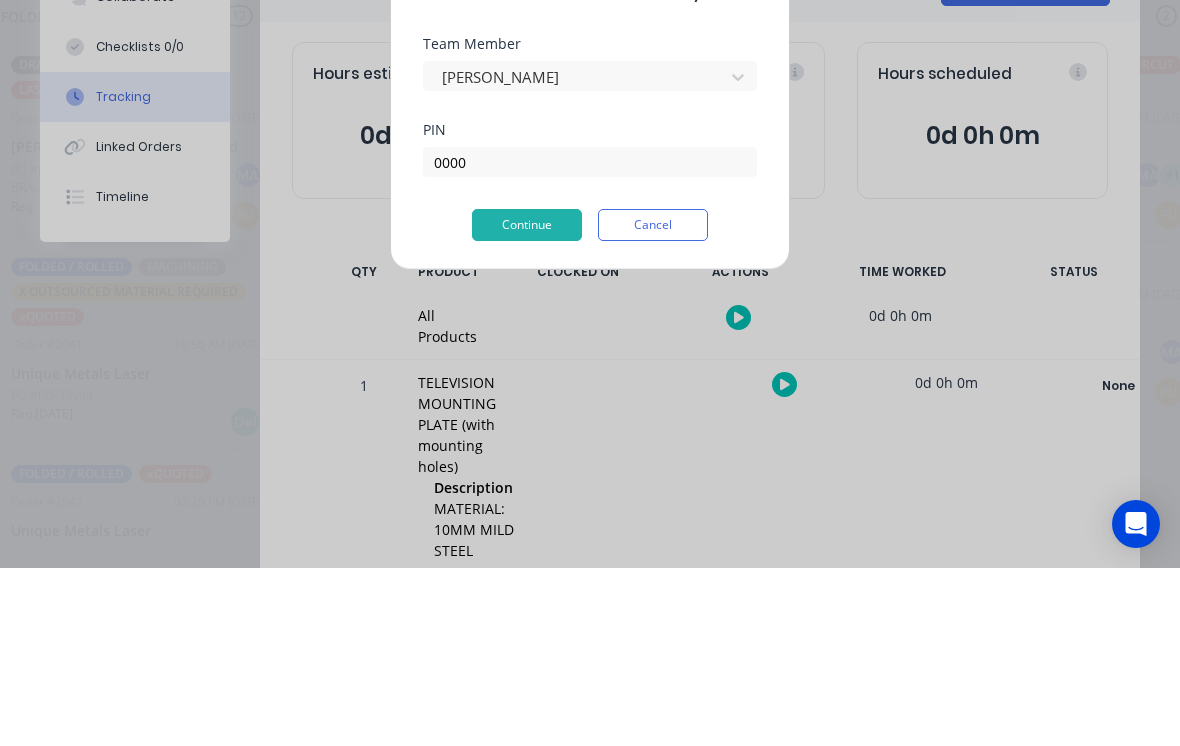 click on "Continue" at bounding box center (527, 403) 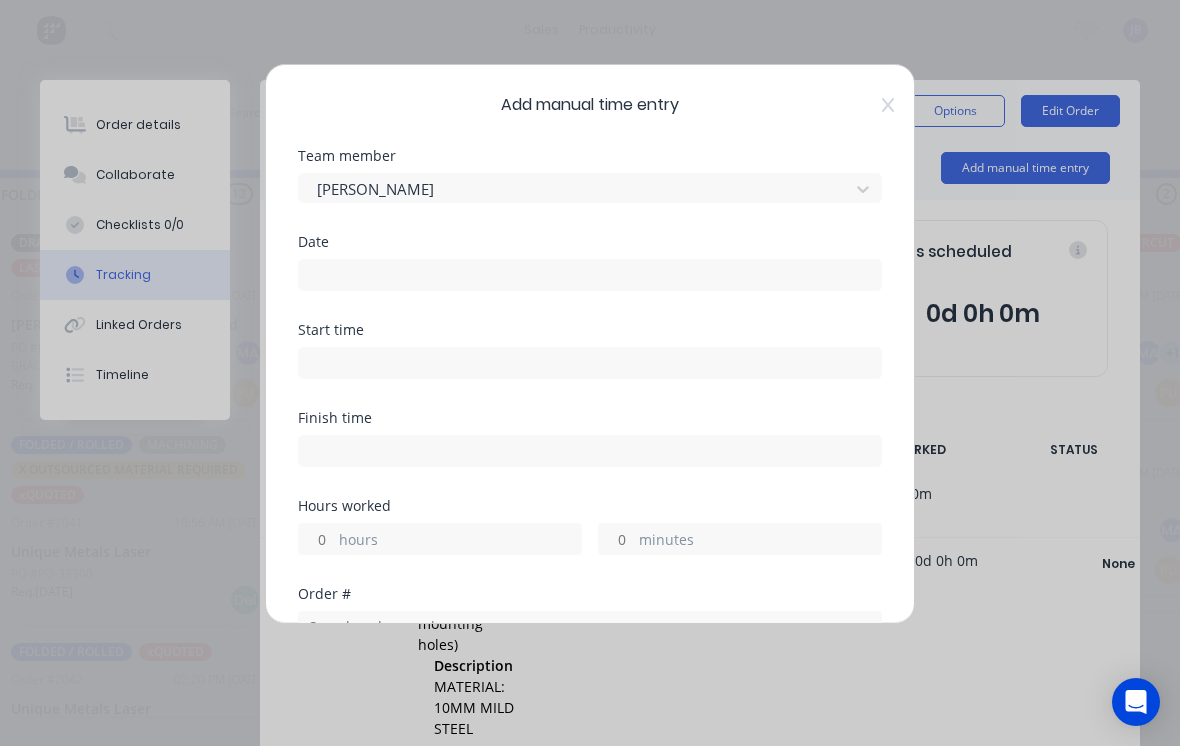 click at bounding box center (590, 275) 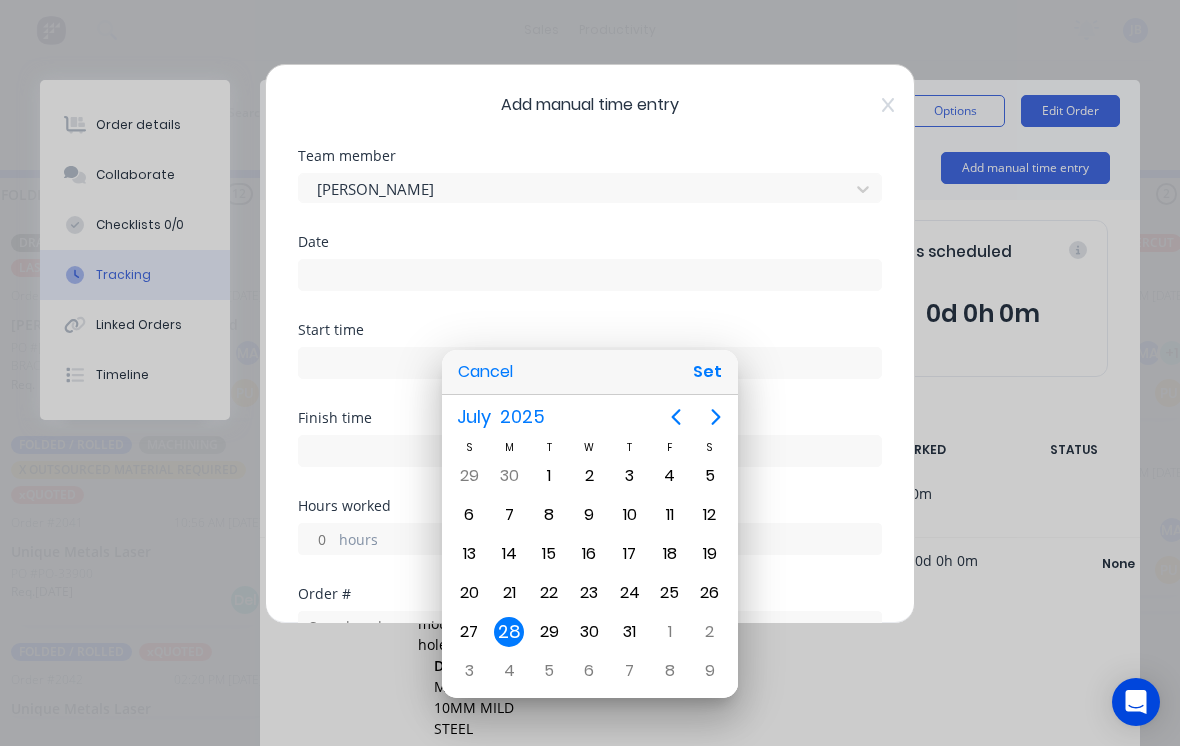 click on "Set" at bounding box center (707, 372) 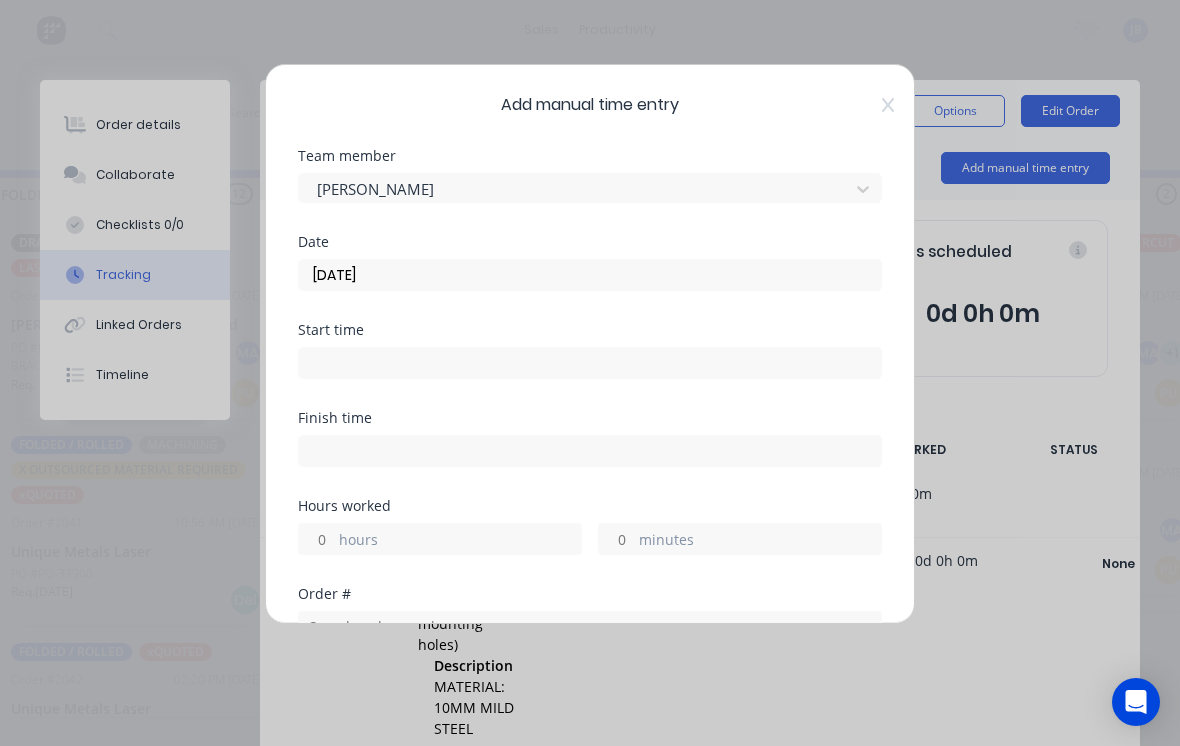 click on "minutes" at bounding box center (616, 539) 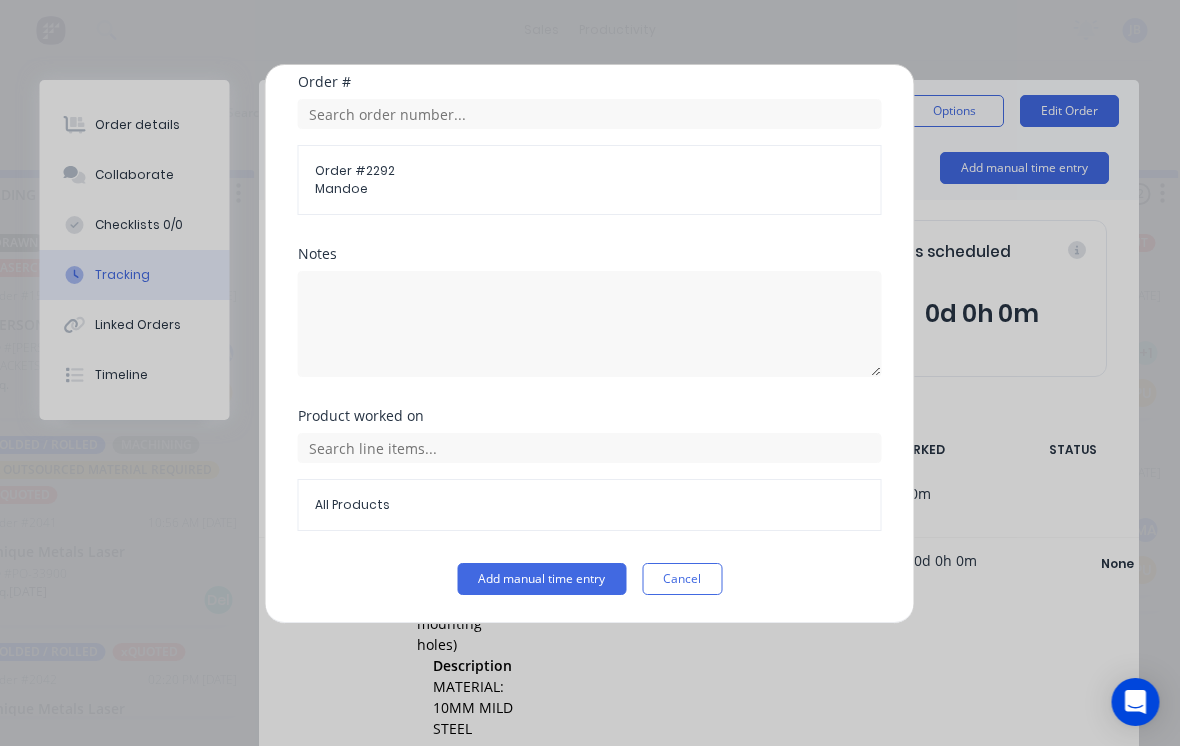 scroll, scrollTop: 512, scrollLeft: 0, axis: vertical 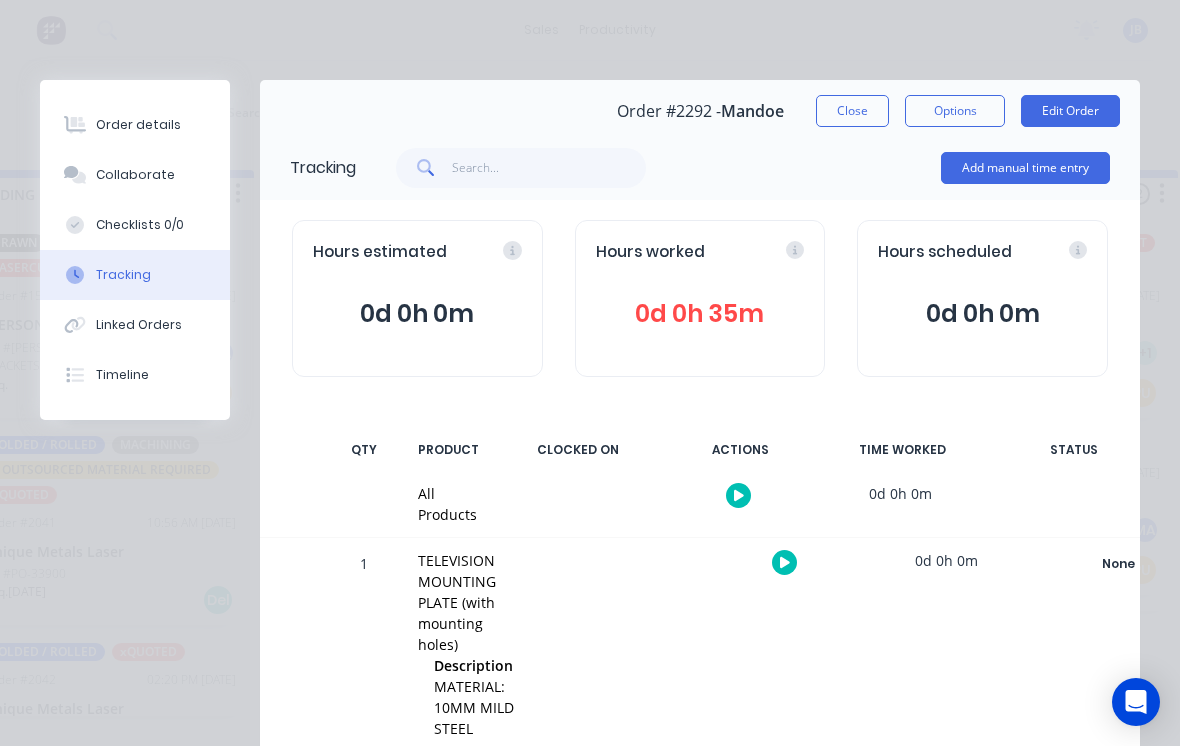 click on "Close" at bounding box center (852, 111) 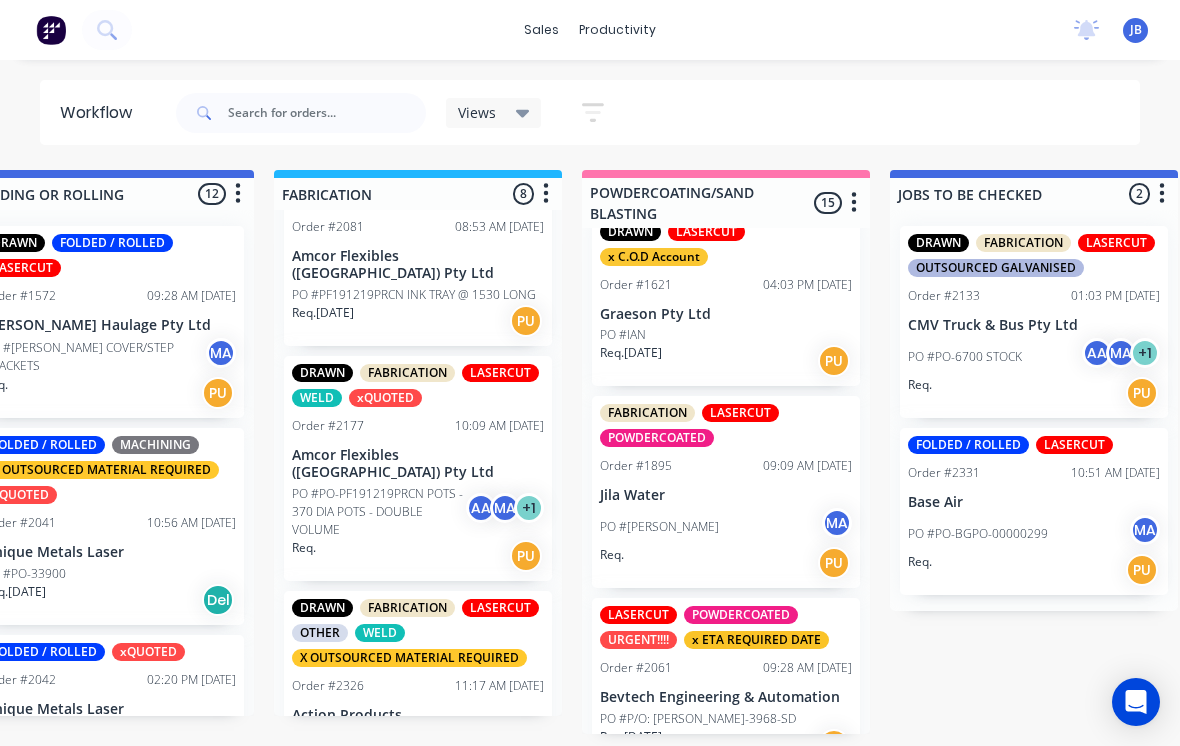 scroll, scrollTop: 301, scrollLeft: 0, axis: vertical 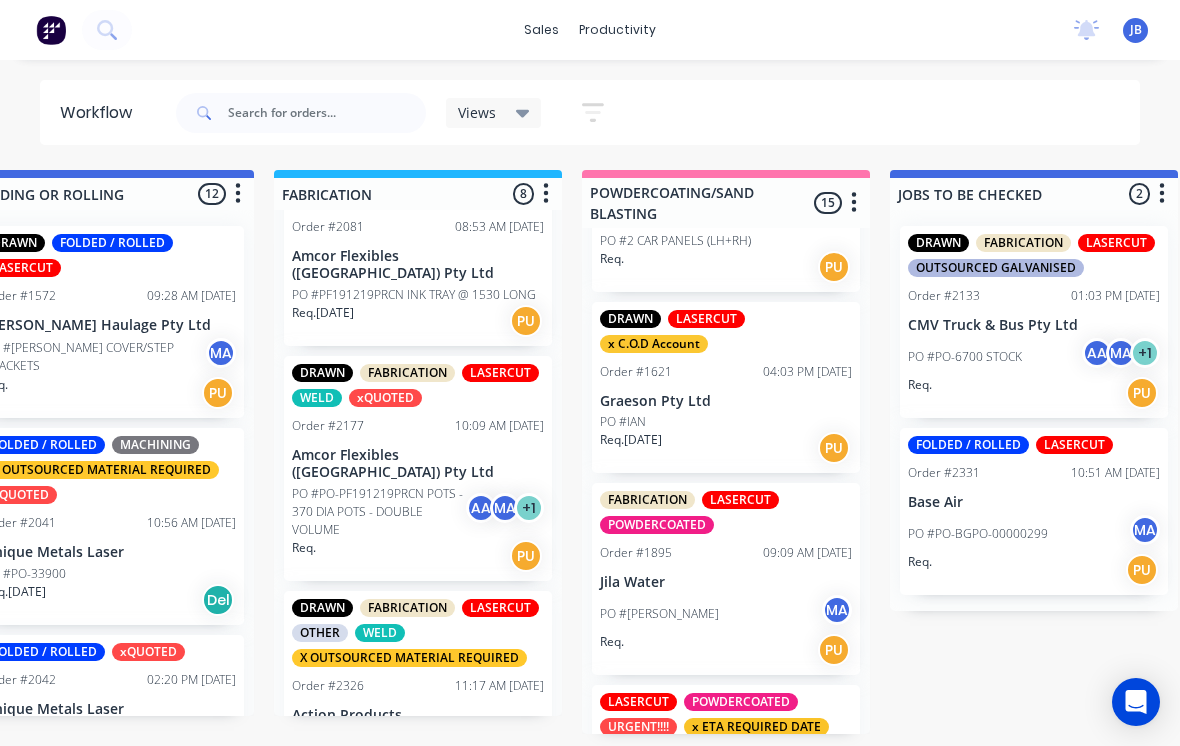click on "PO #[PERSON_NAME] MA" at bounding box center (726, 614) 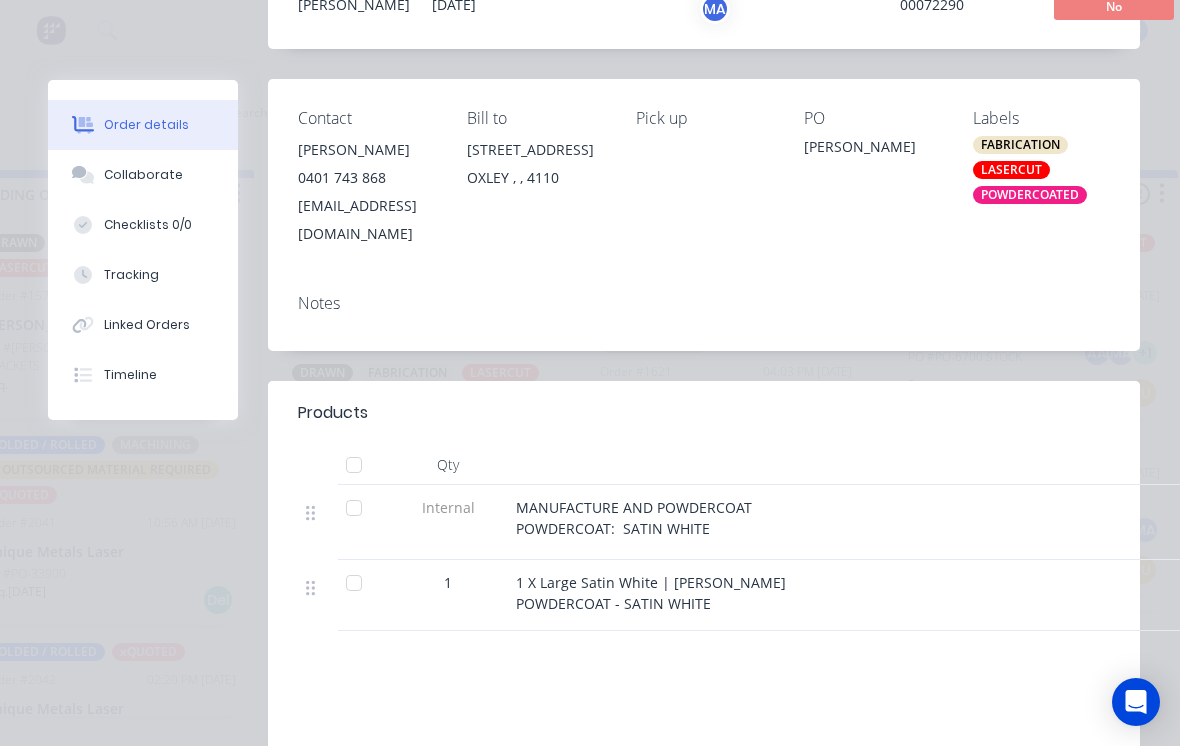 scroll, scrollTop: 187, scrollLeft: 0, axis: vertical 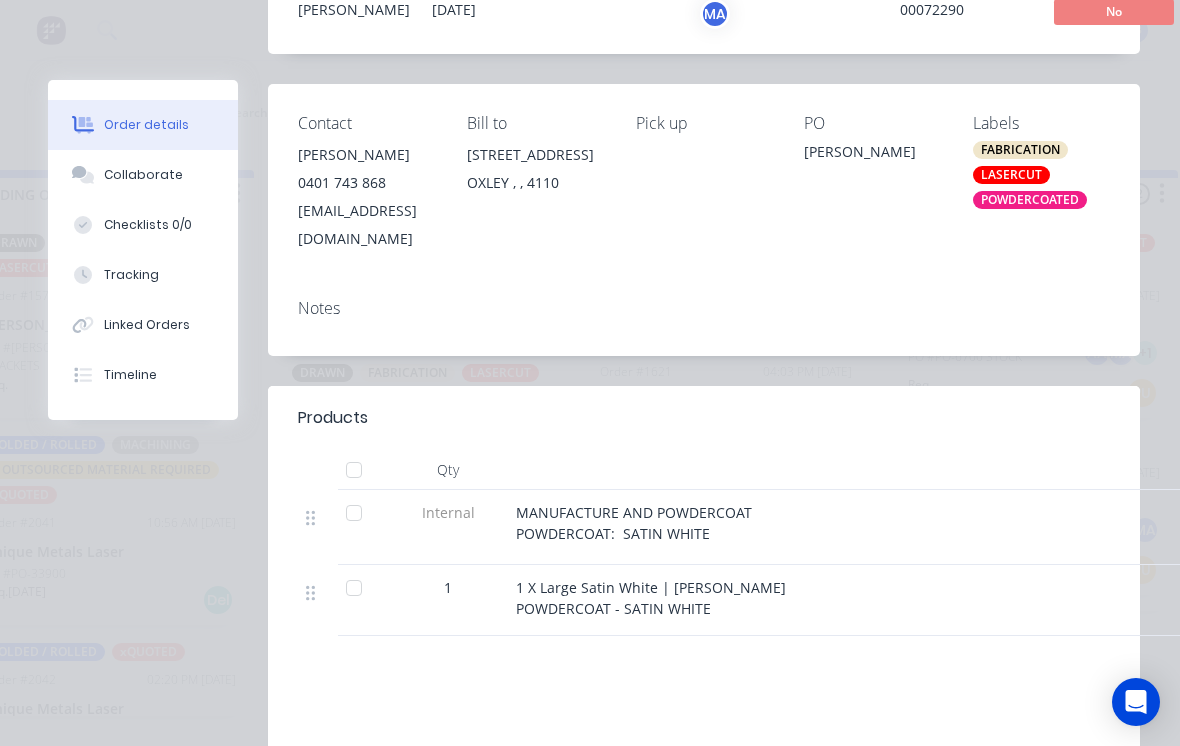 click on "Tracking" at bounding box center [143, 275] 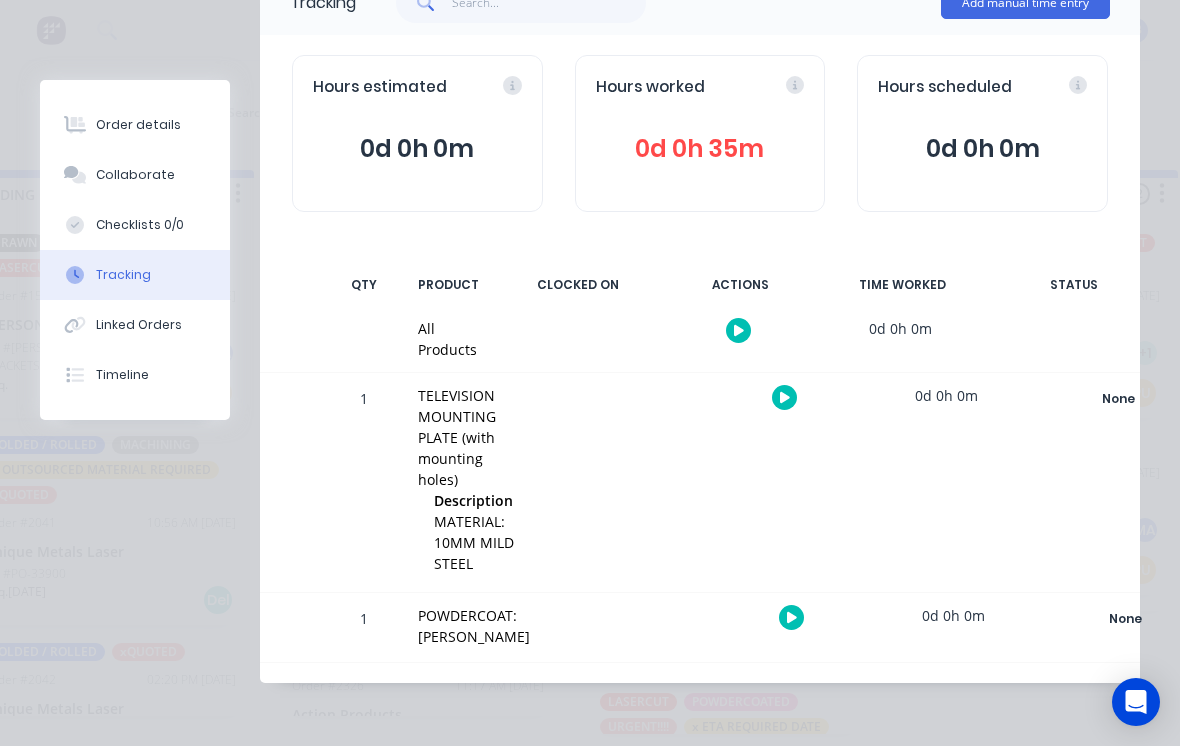 scroll, scrollTop: 0, scrollLeft: 0, axis: both 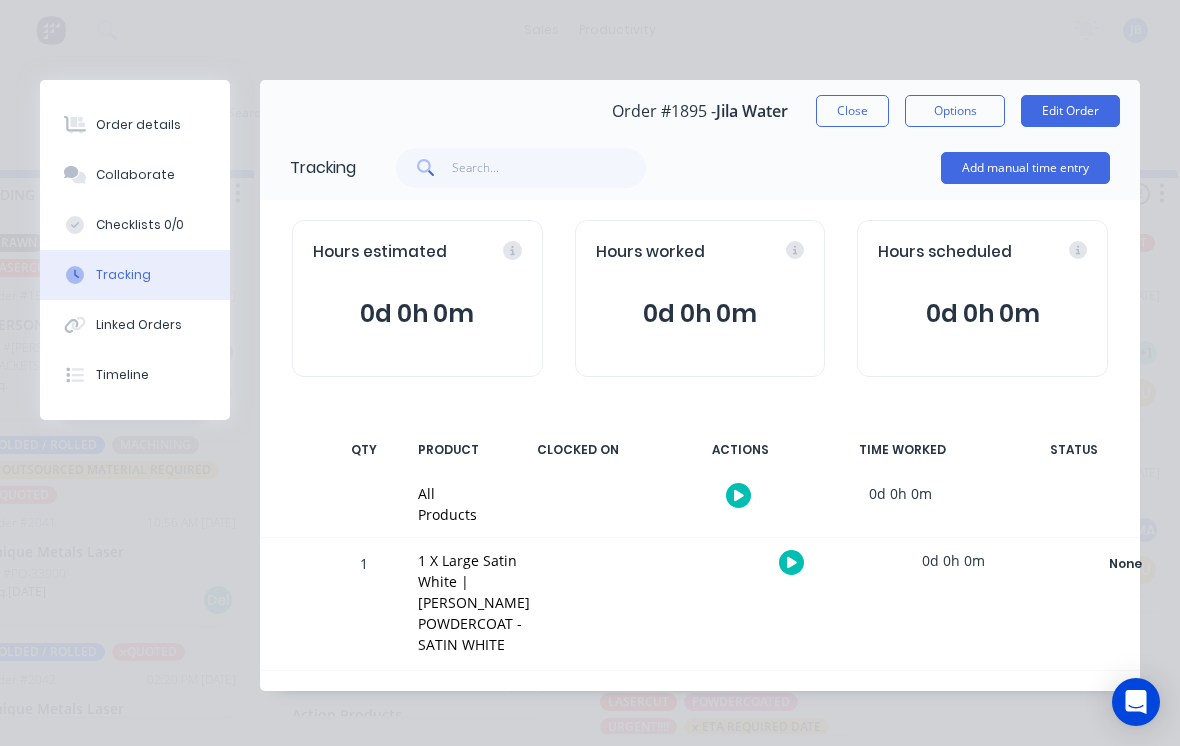 click on "Add manual time entry" at bounding box center [1025, 168] 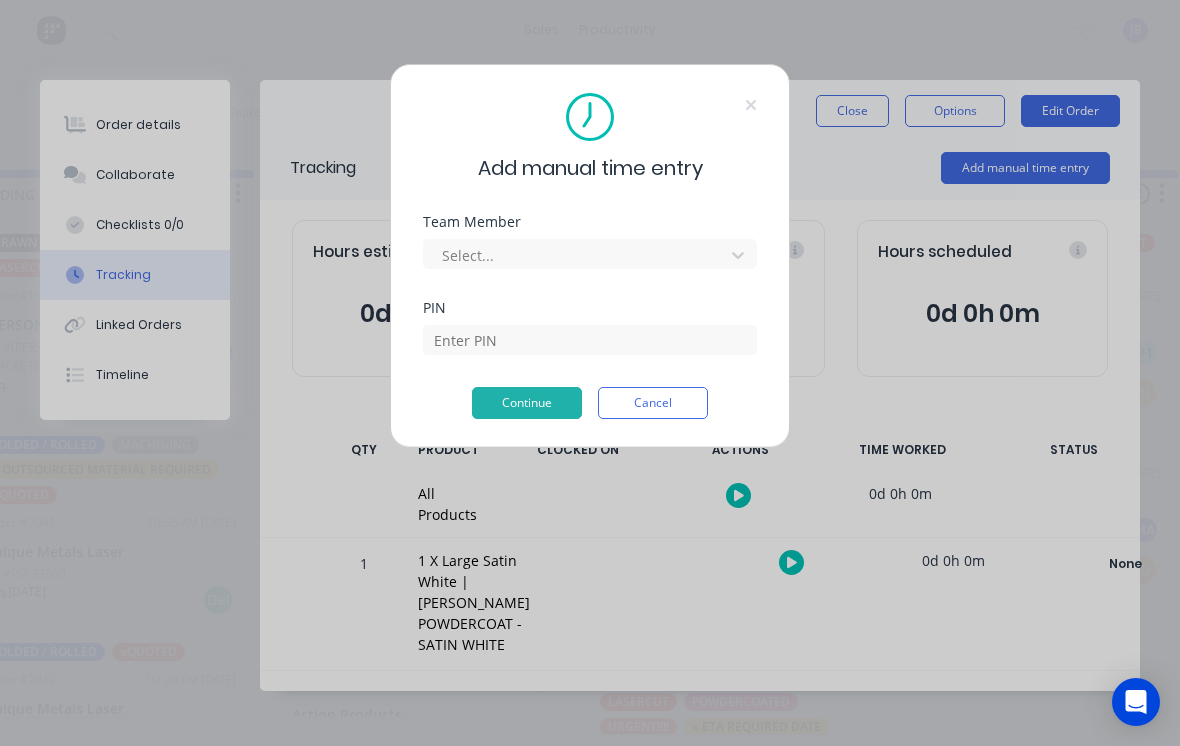 scroll, scrollTop: 19, scrollLeft: 1308, axis: both 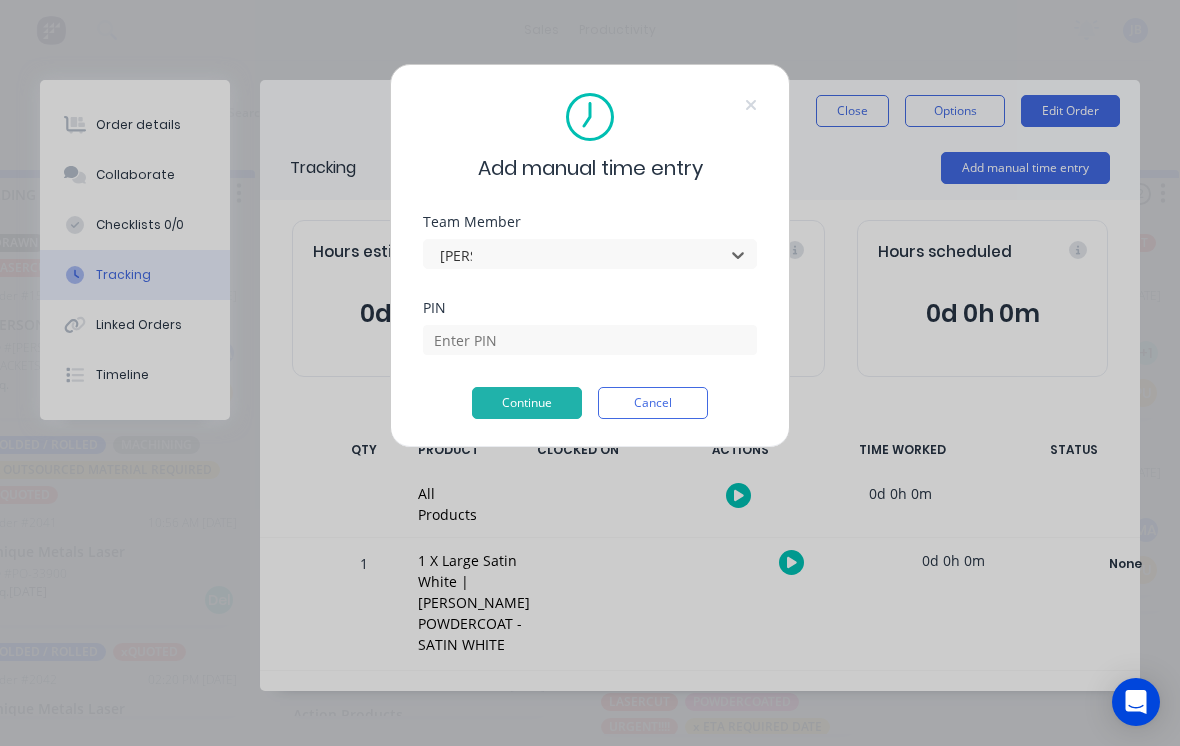 type on "[PERSON_NAME]" 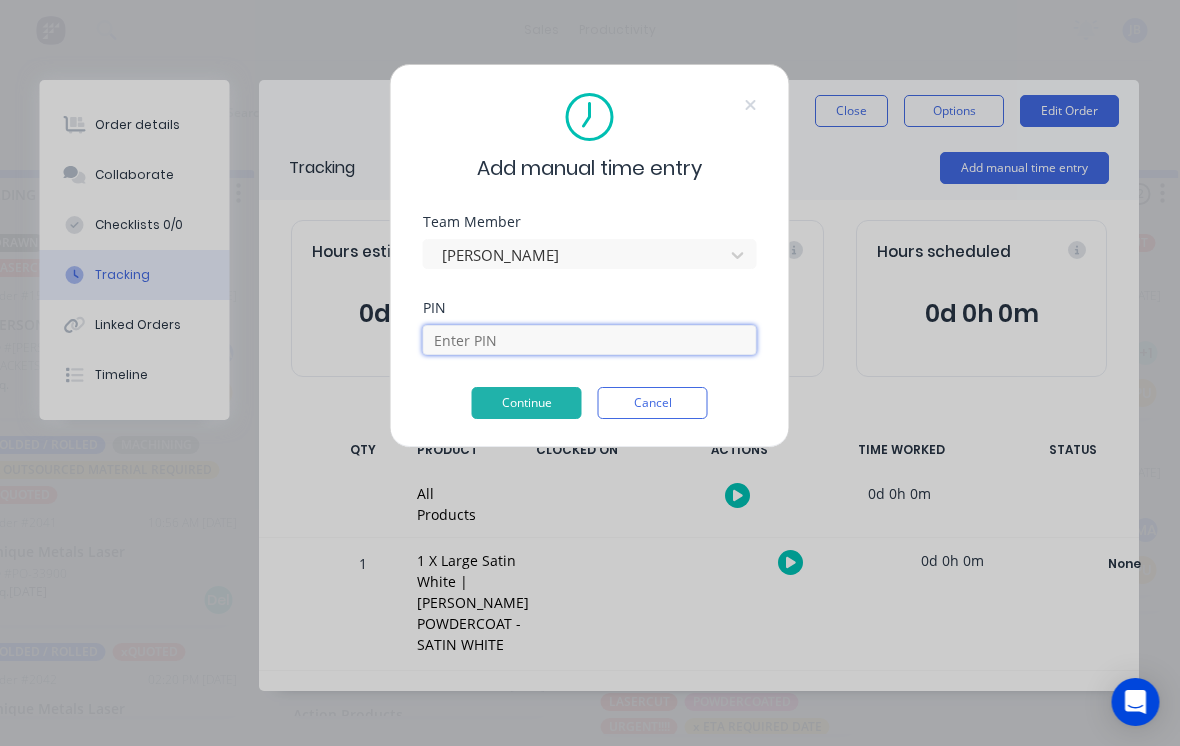click at bounding box center (590, 340) 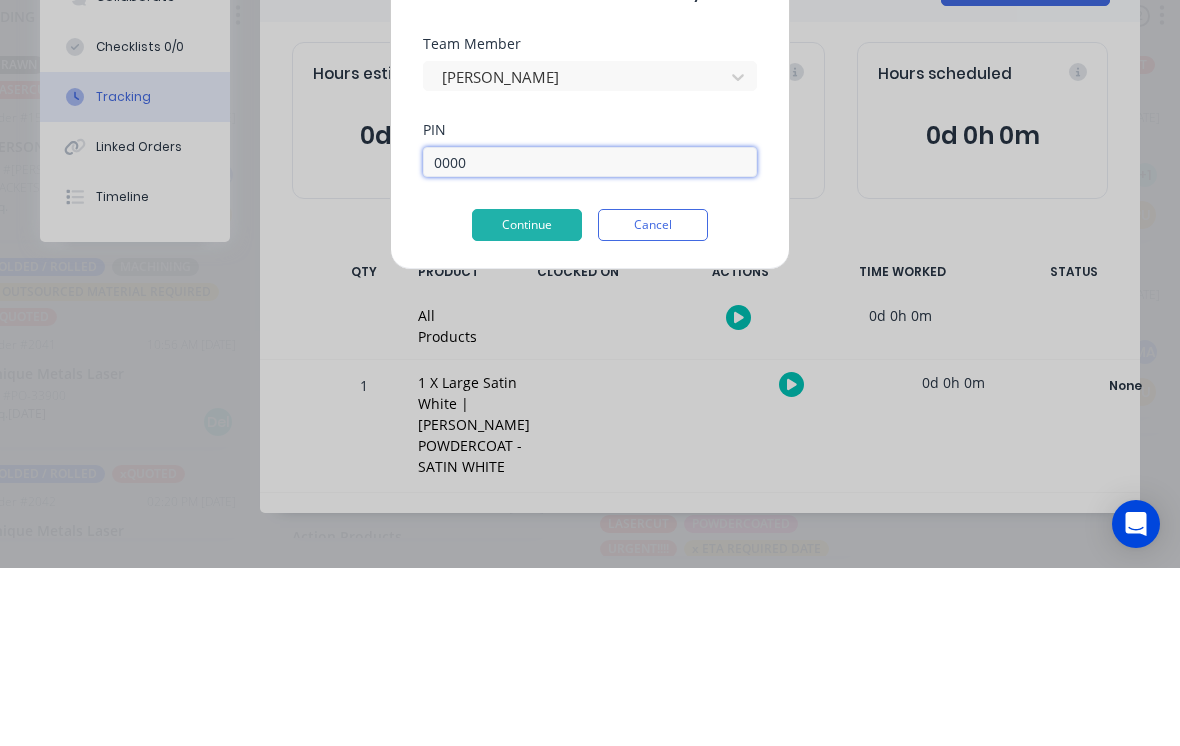 type on "0000" 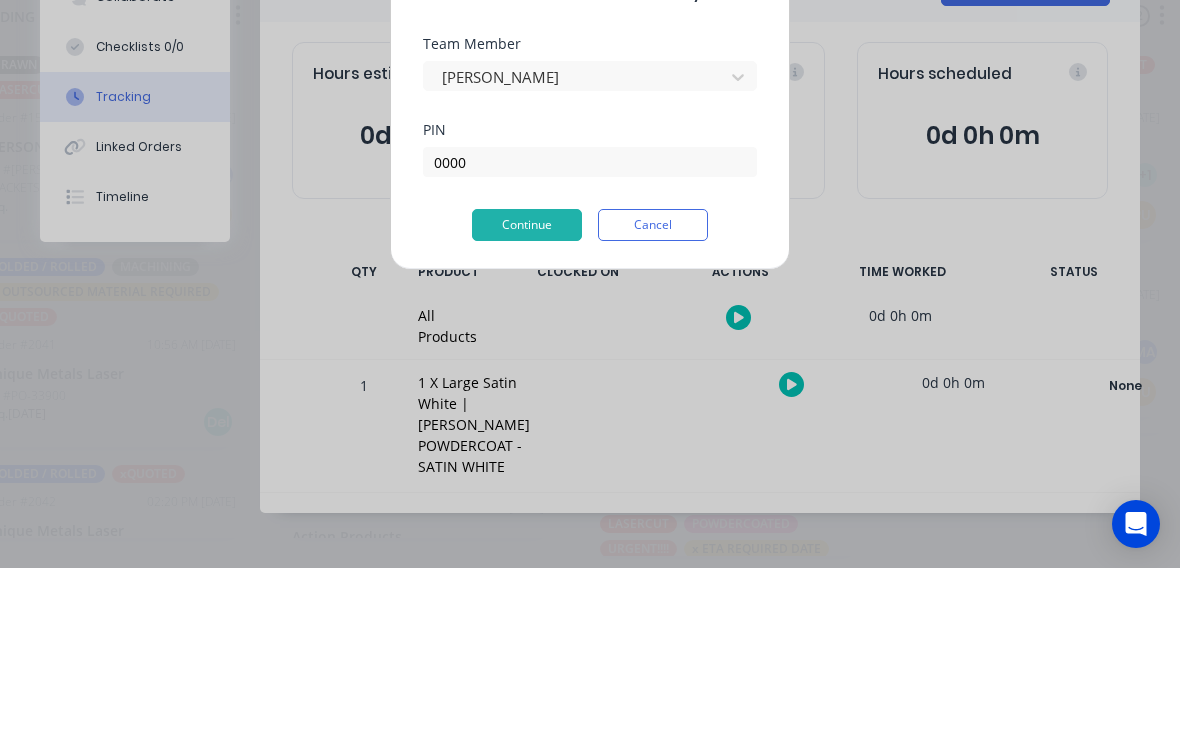 click on "Continue" at bounding box center (527, 403) 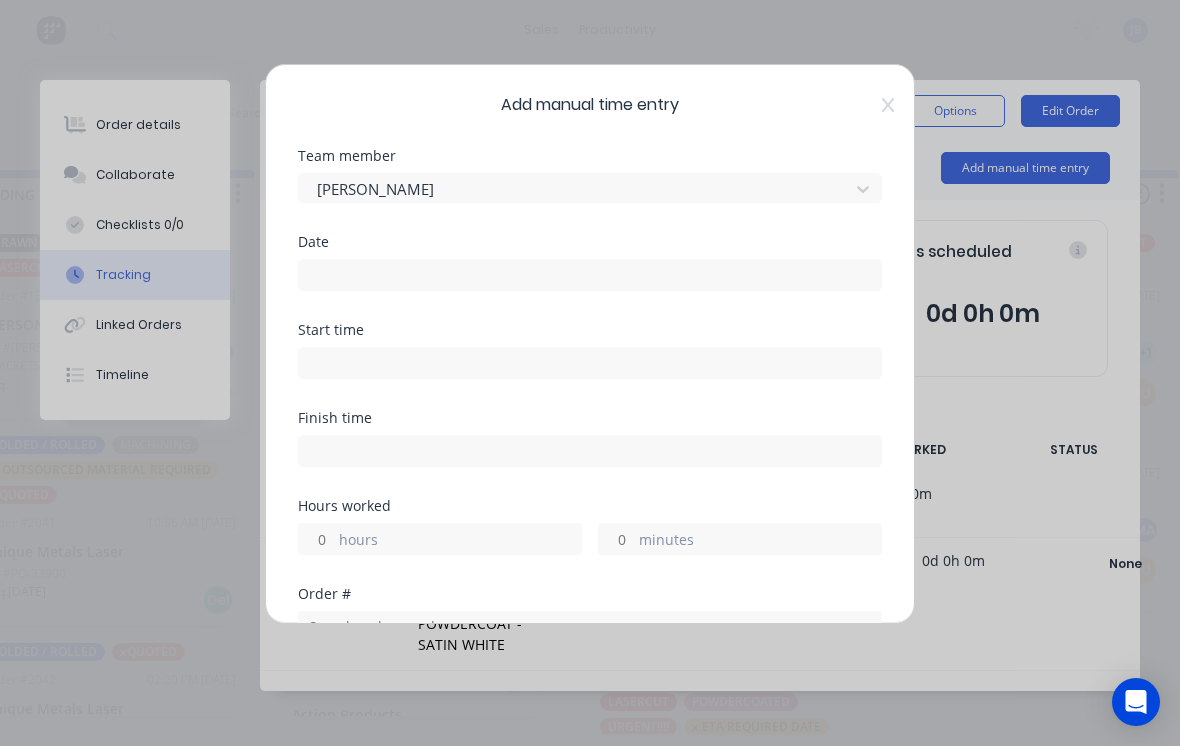 click at bounding box center [590, 275] 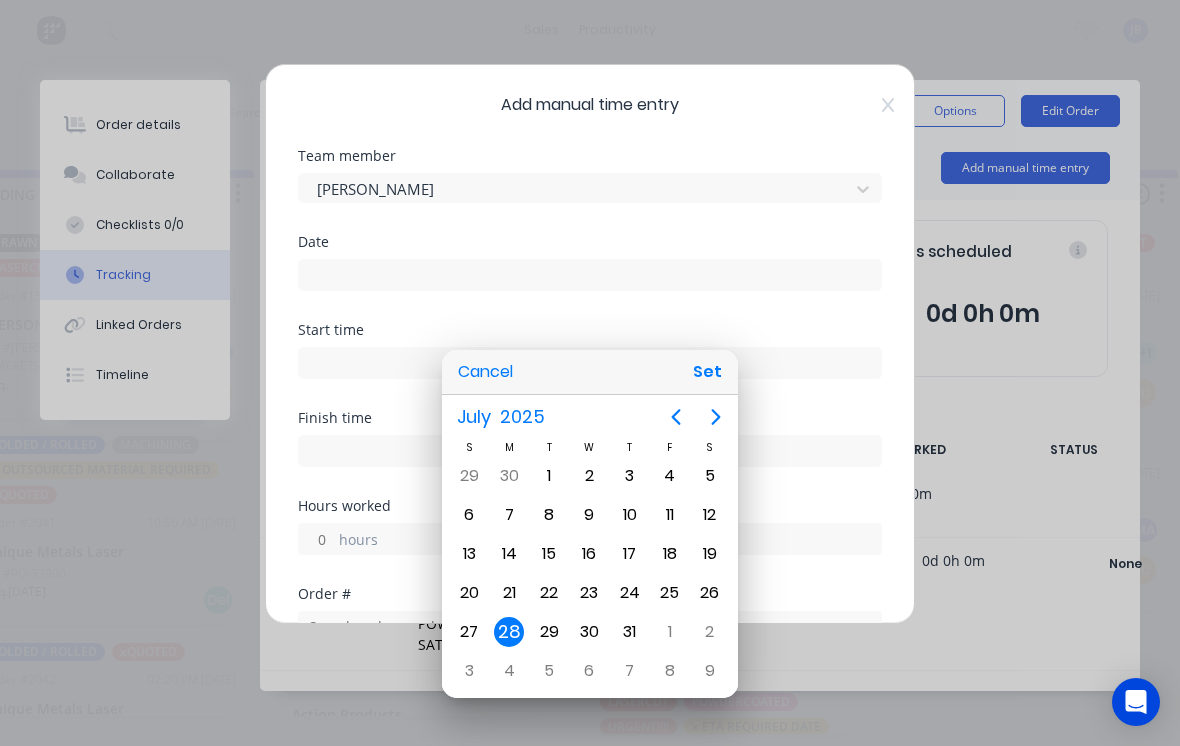 click on "Set" at bounding box center [707, 372] 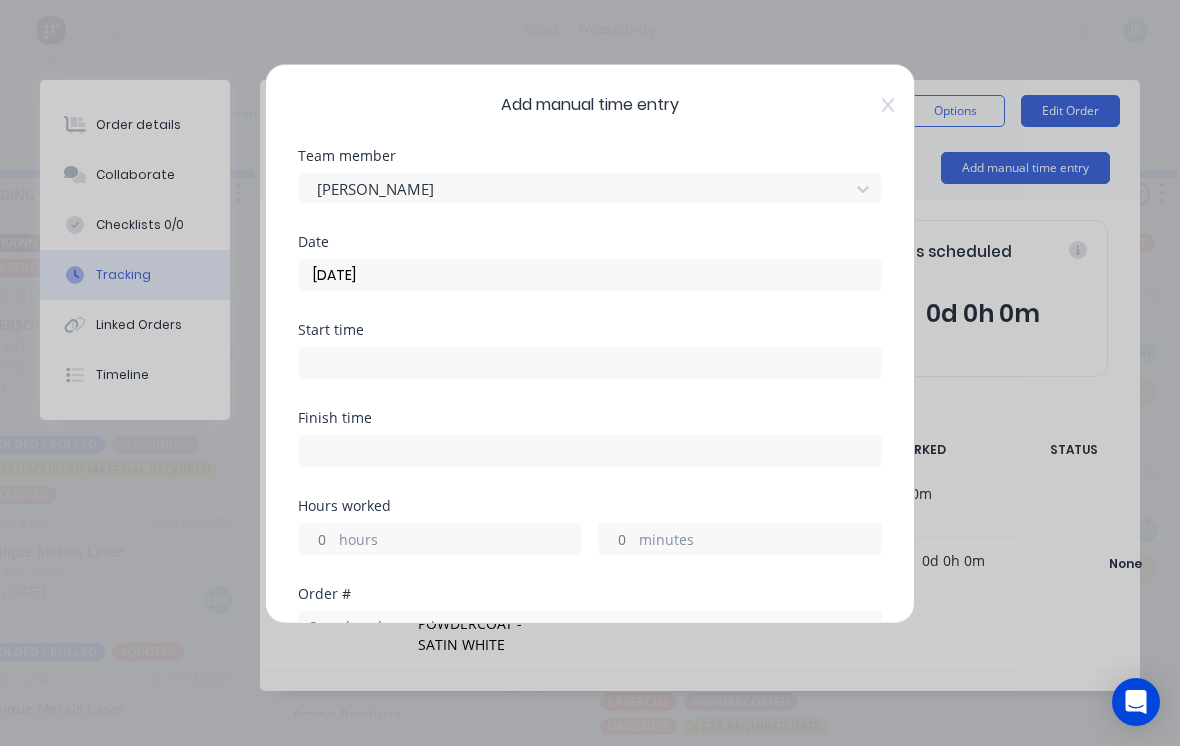 click on "minutes" at bounding box center [616, 539] 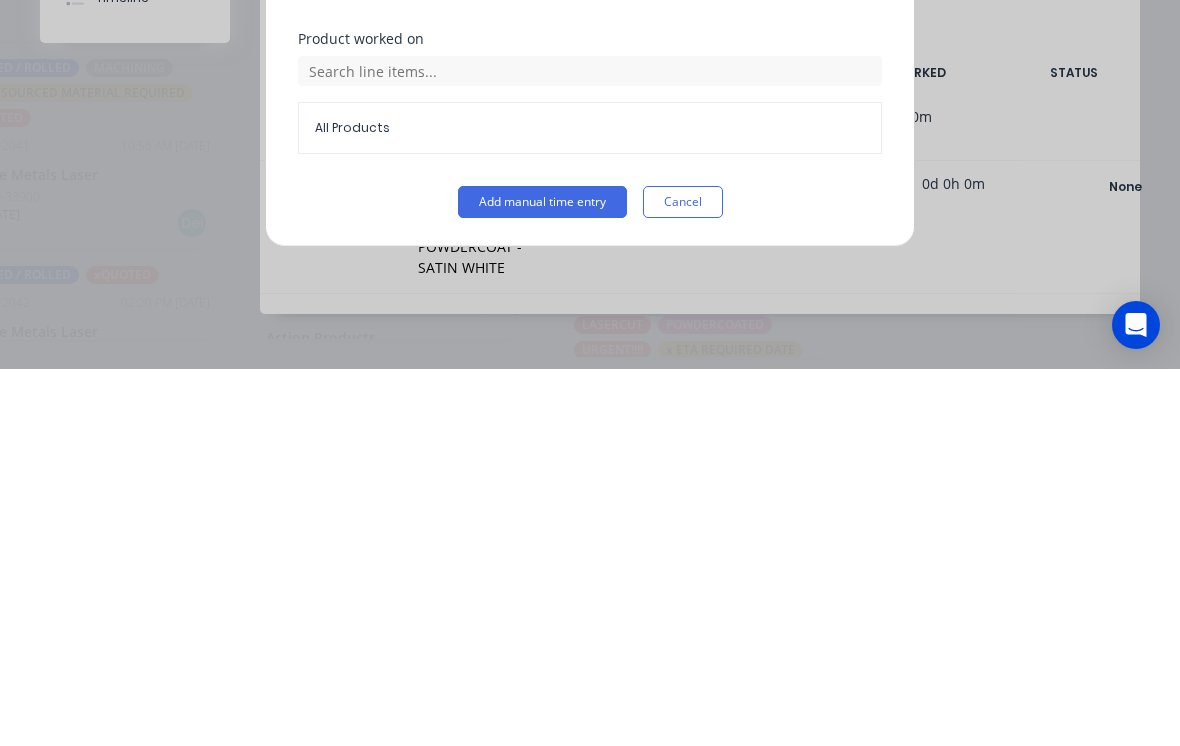 scroll, scrollTop: 512, scrollLeft: 0, axis: vertical 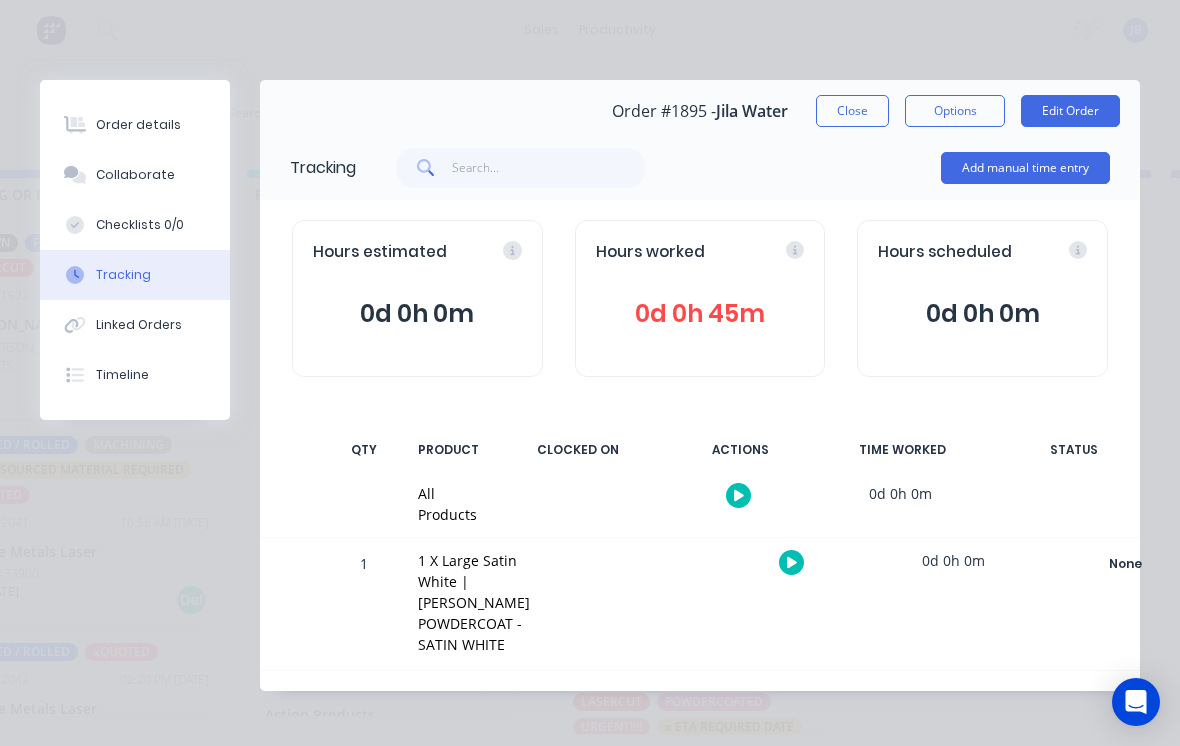 click on "Close" at bounding box center [852, 111] 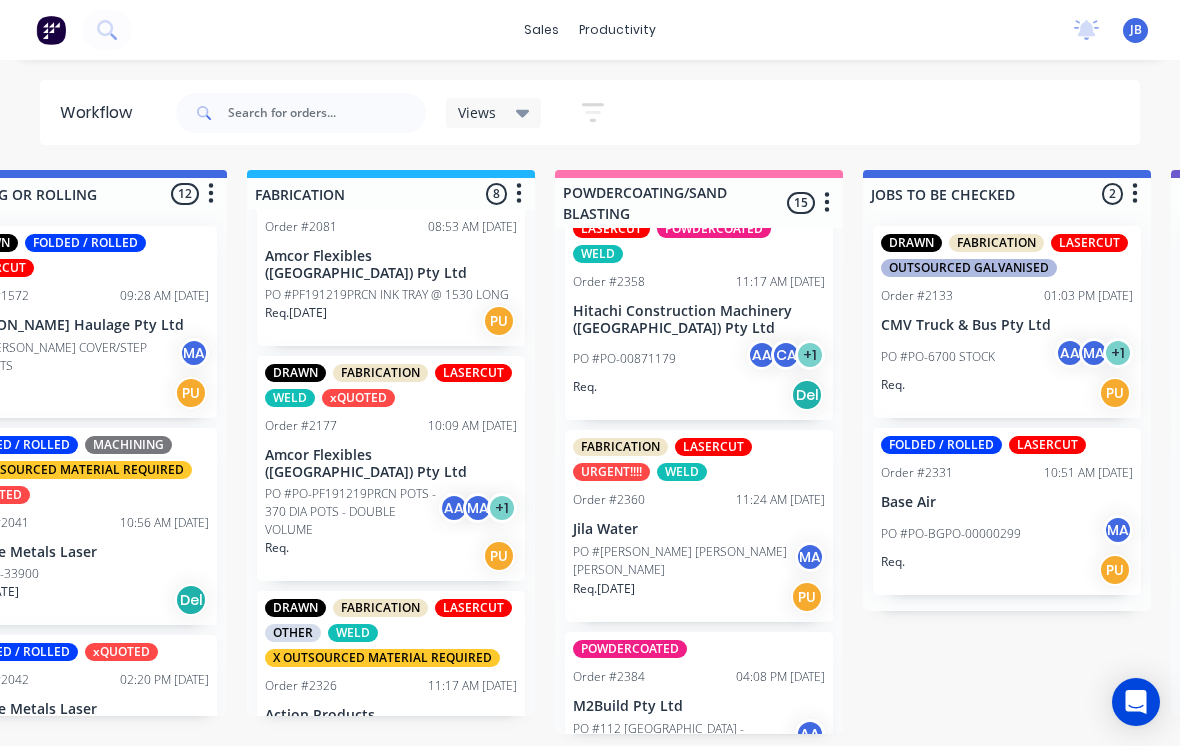 scroll, scrollTop: 2043, scrollLeft: 0, axis: vertical 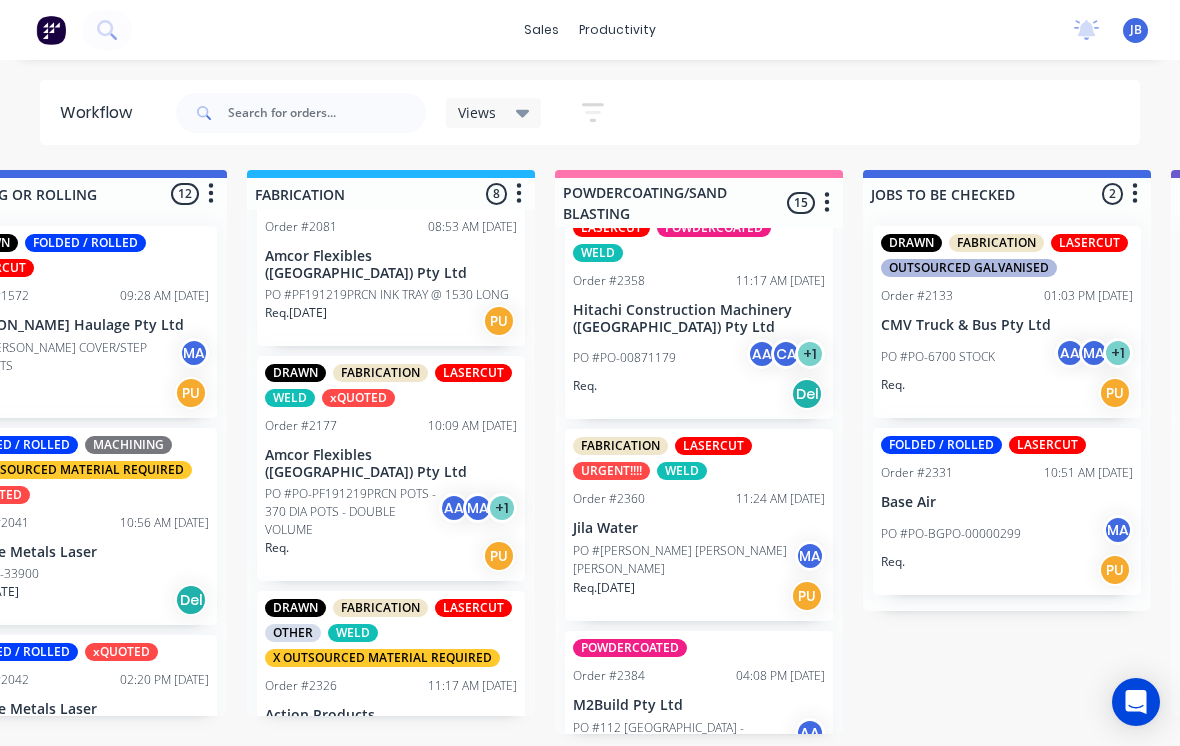 click on "PO #[PERSON_NAME]
[PERSON_NAME]
[PERSON_NAME]" at bounding box center [684, 560] 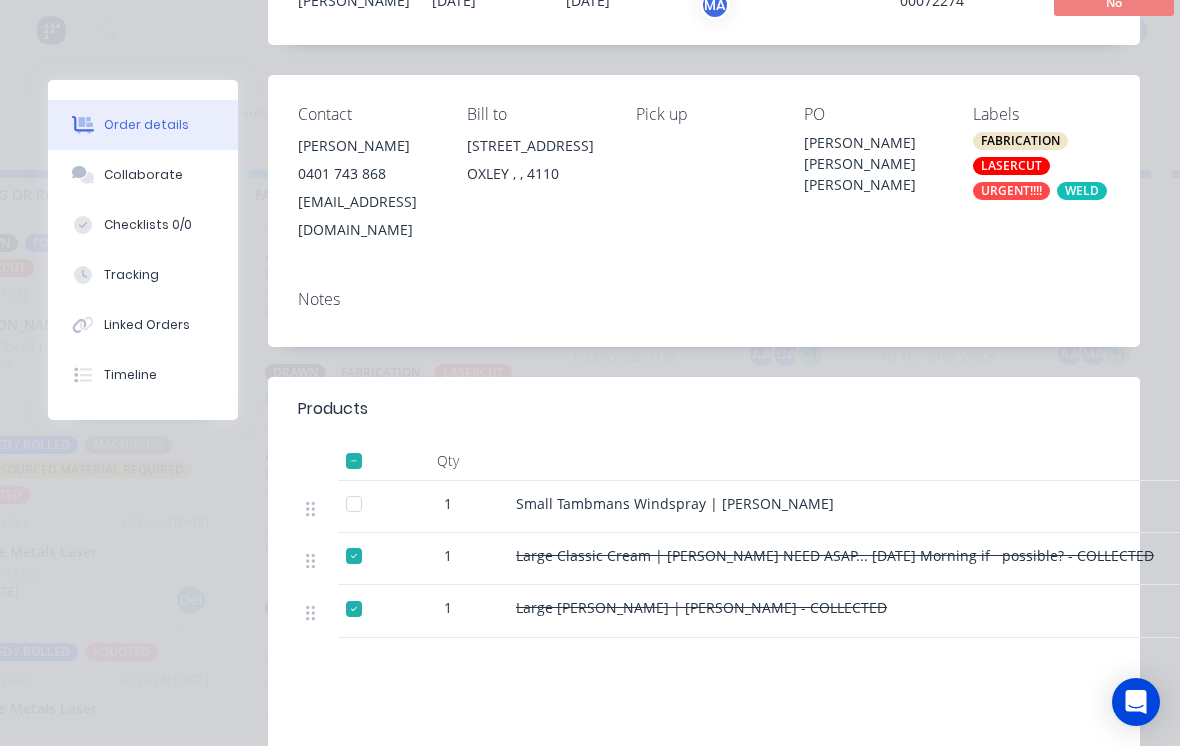 scroll, scrollTop: 197, scrollLeft: 0, axis: vertical 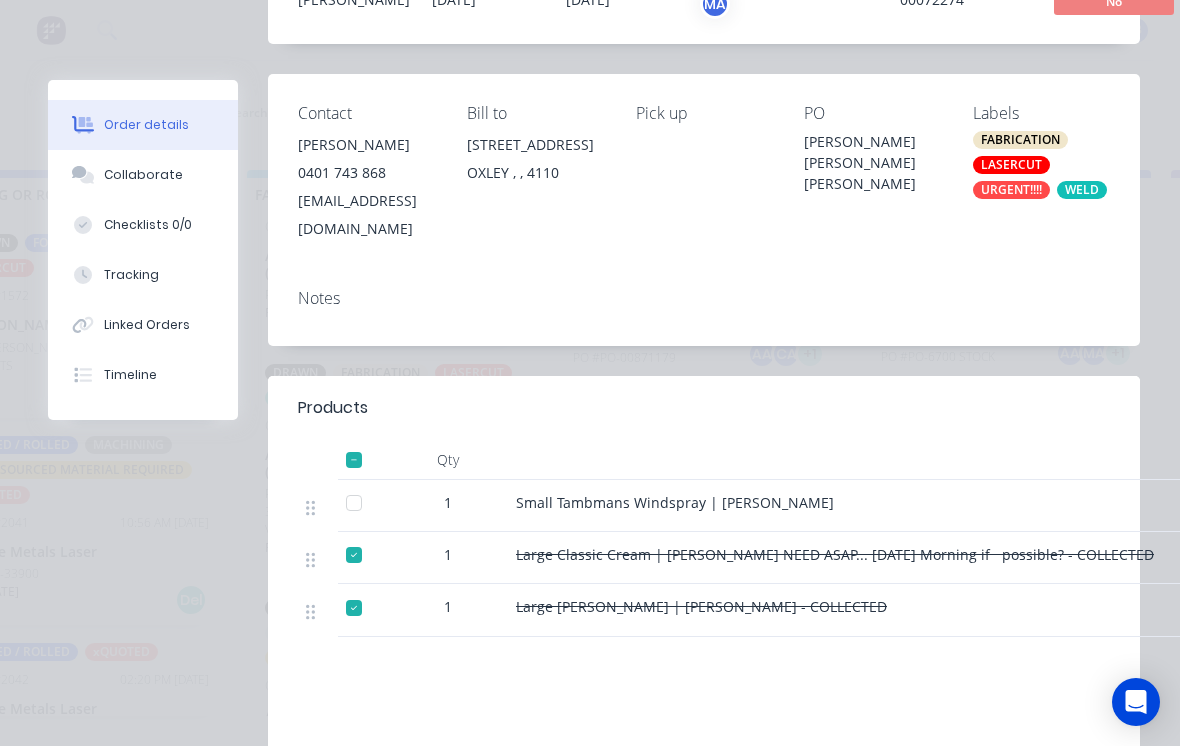 click on "Tracking" at bounding box center [131, 275] 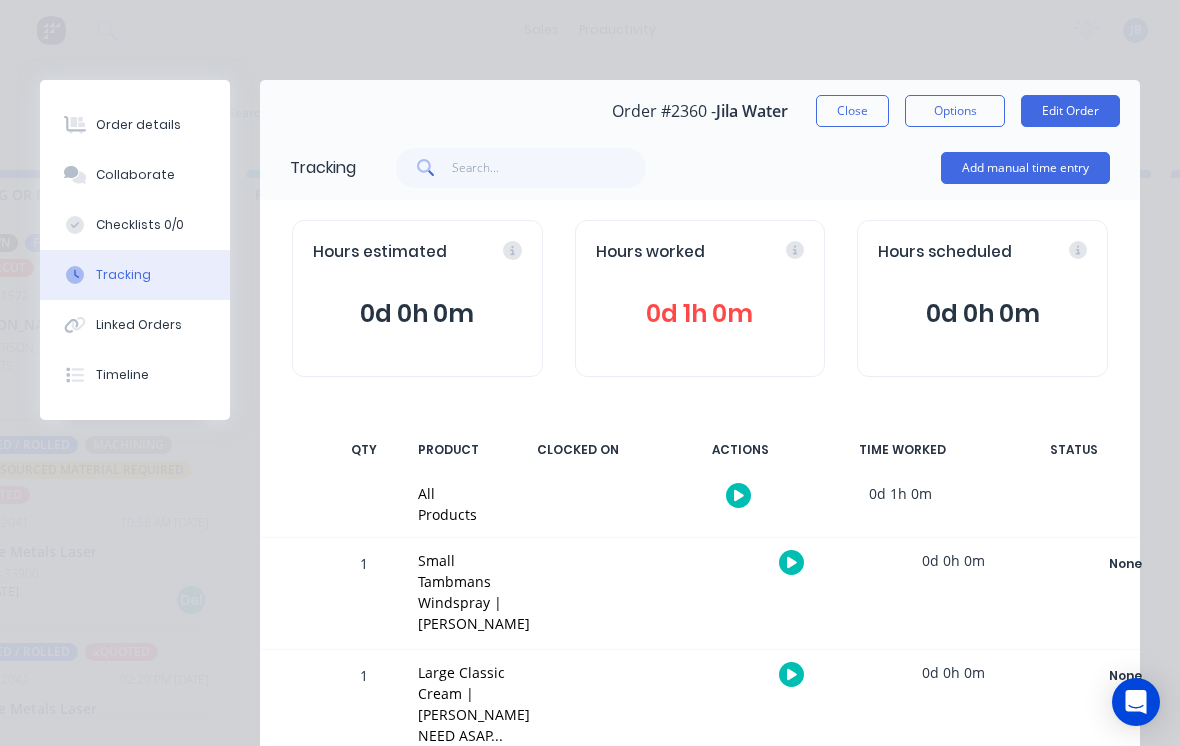 click on "Add manual time entry" at bounding box center [1025, 168] 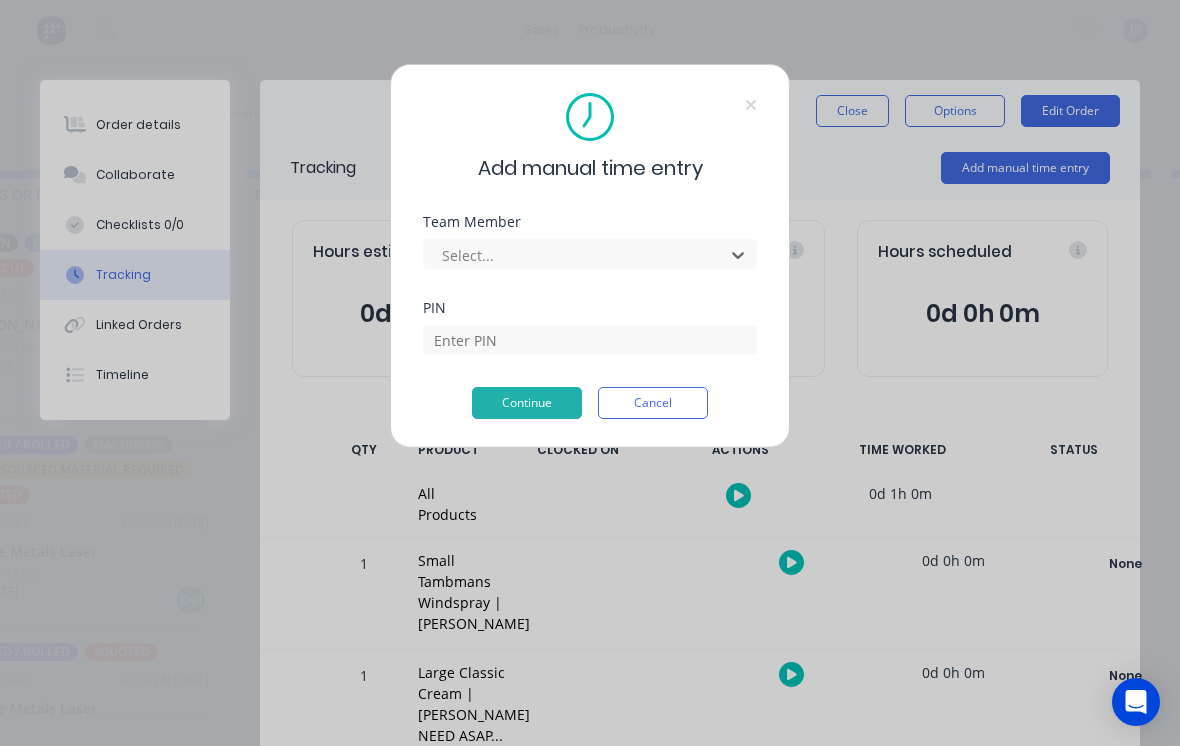 scroll, scrollTop: 19, scrollLeft: 1335, axis: both 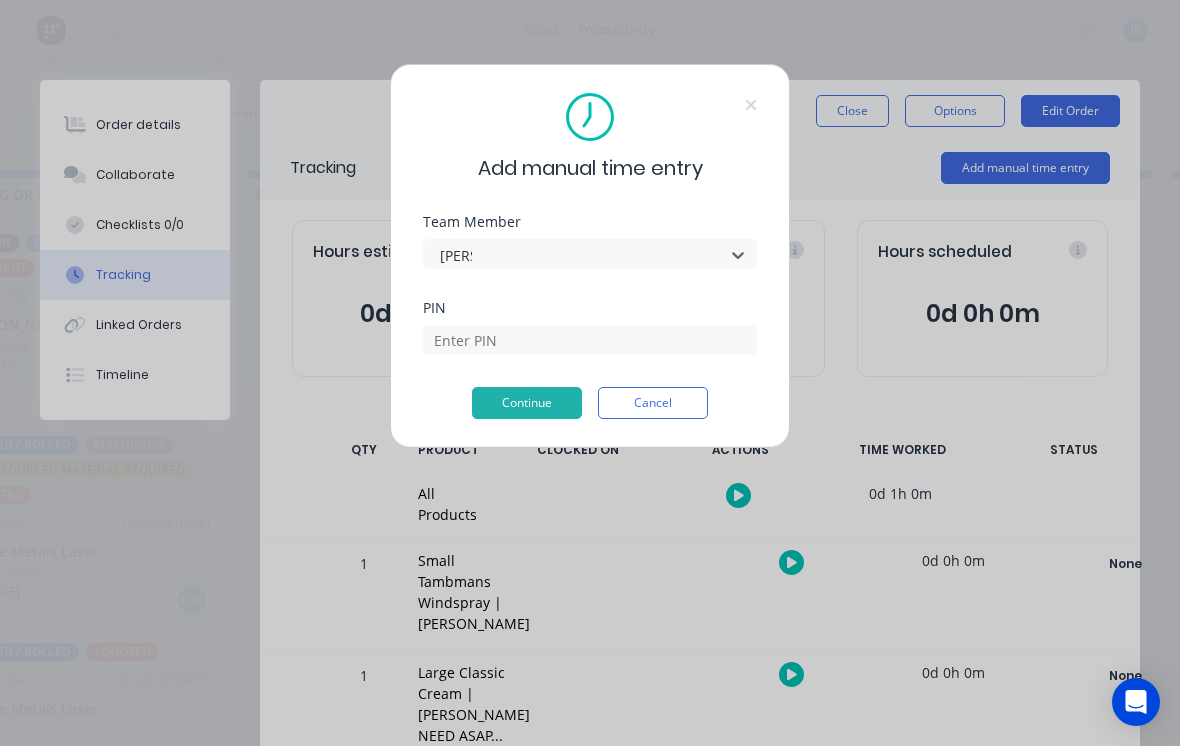type on "[PERSON_NAME]" 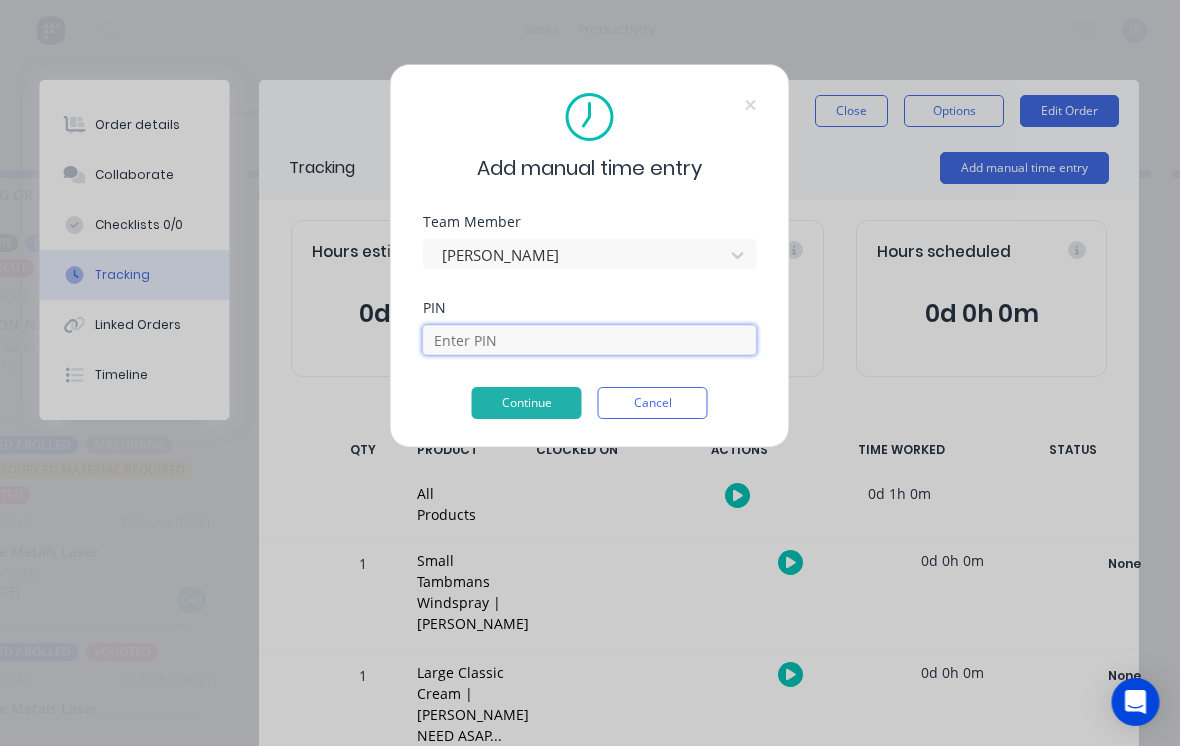 click at bounding box center (590, 340) 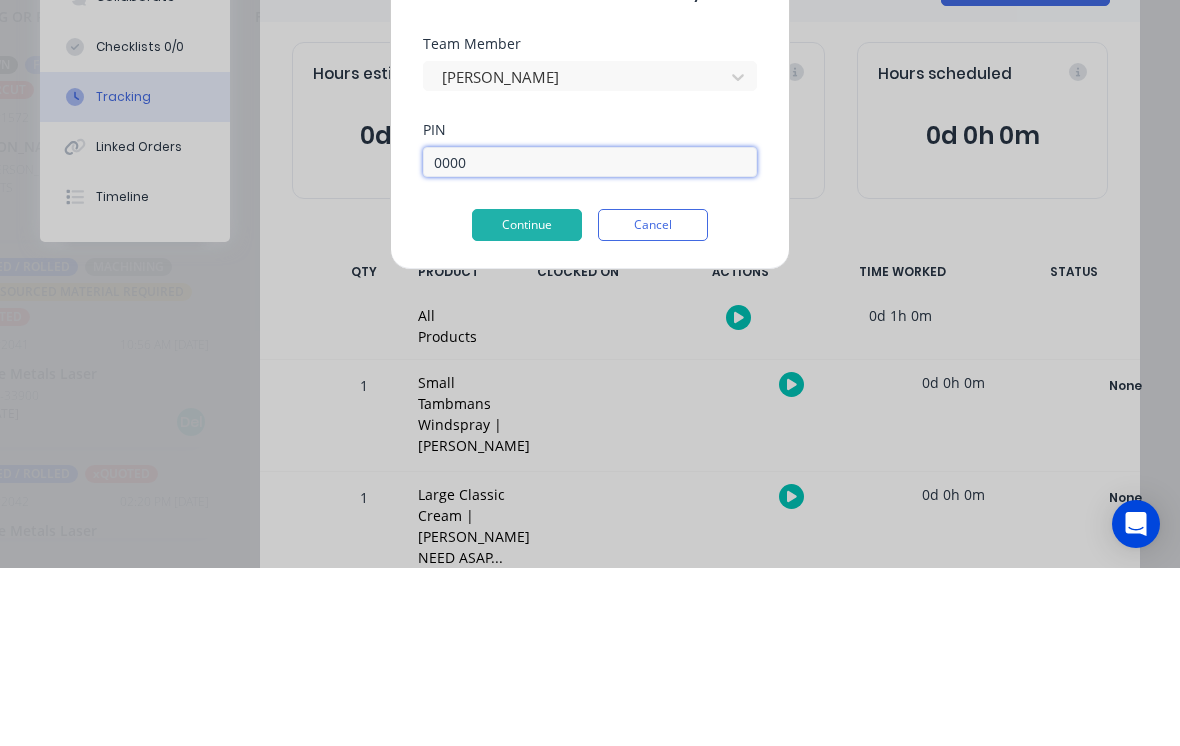 type on "0000" 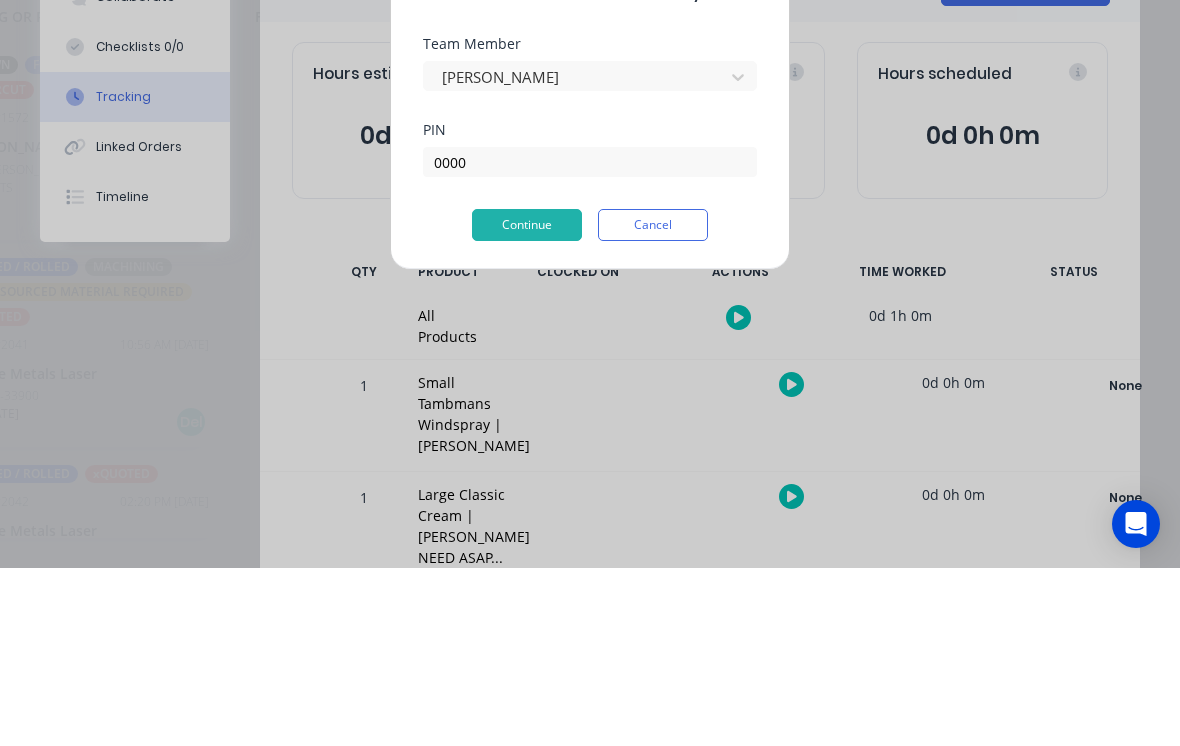 click on "Continue" at bounding box center (527, 403) 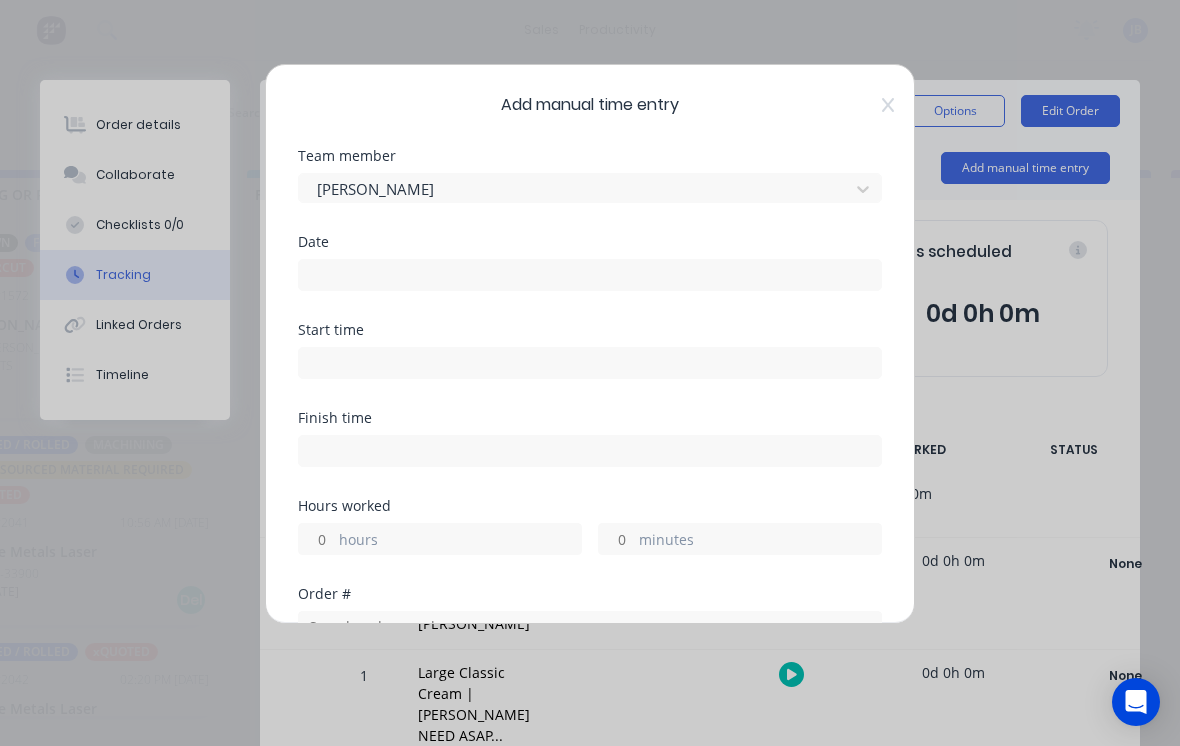 click at bounding box center (590, 275) 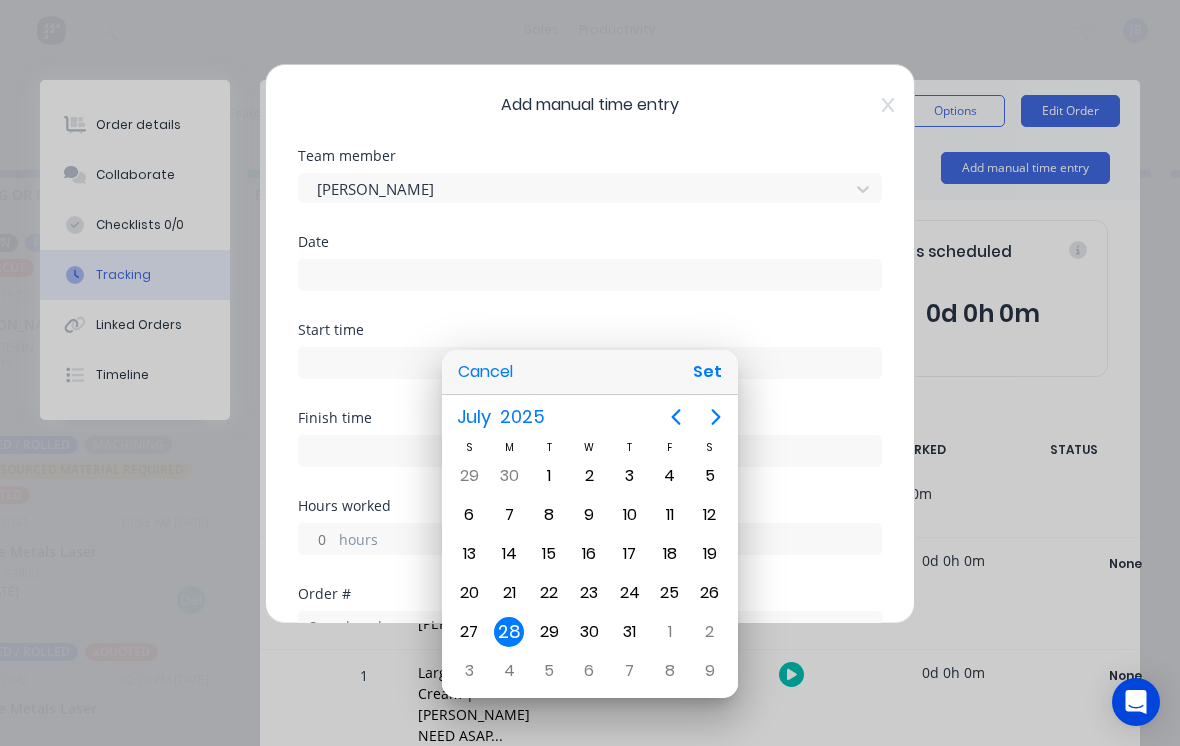click on "Set" at bounding box center [707, 372] 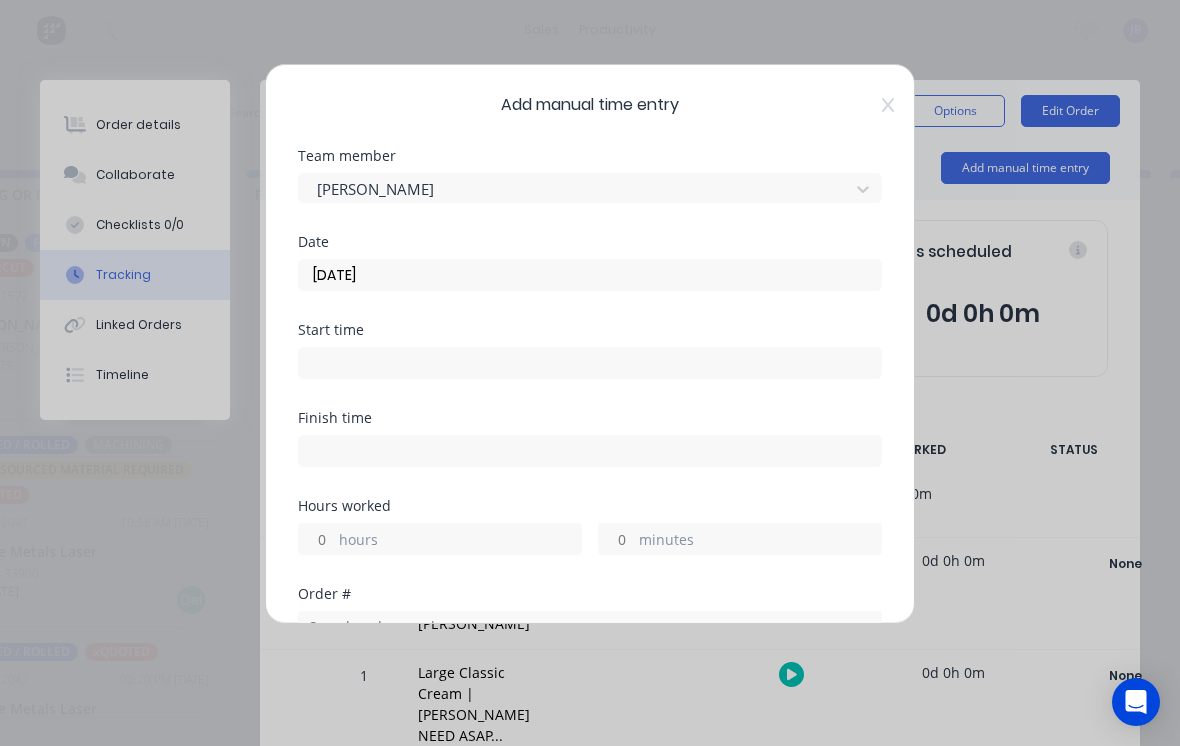 click on "minutes" at bounding box center [760, 541] 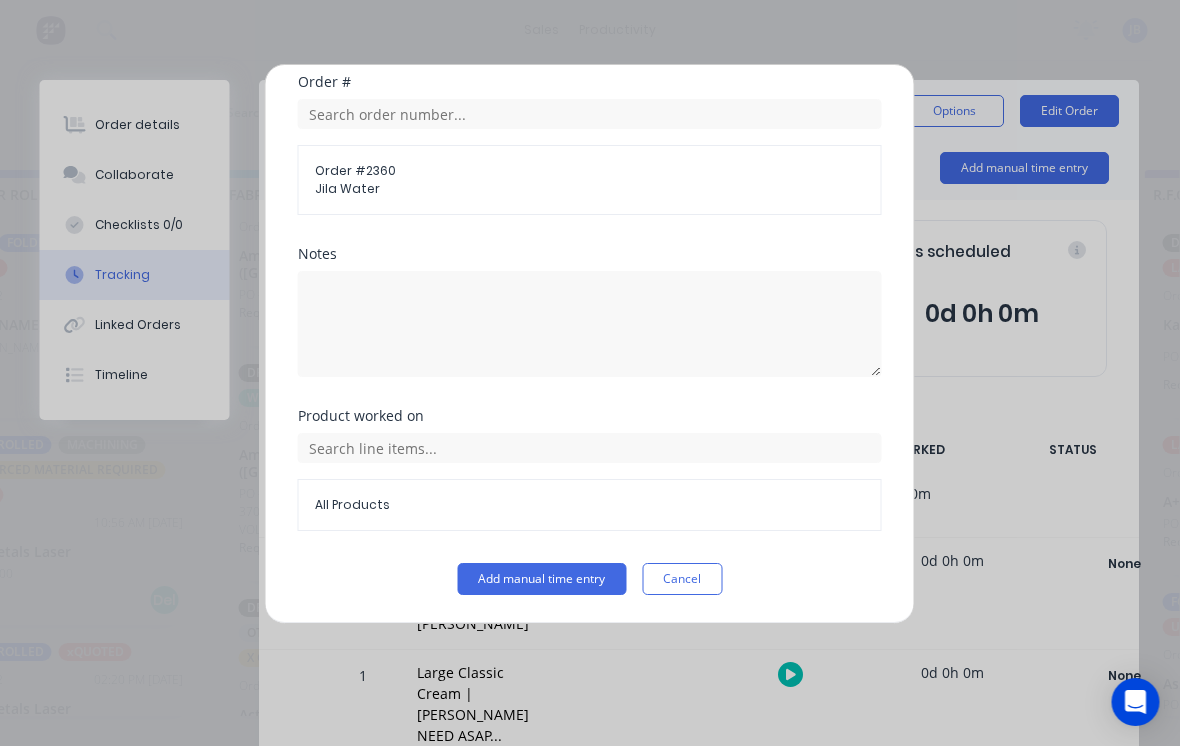 scroll, scrollTop: 512, scrollLeft: 0, axis: vertical 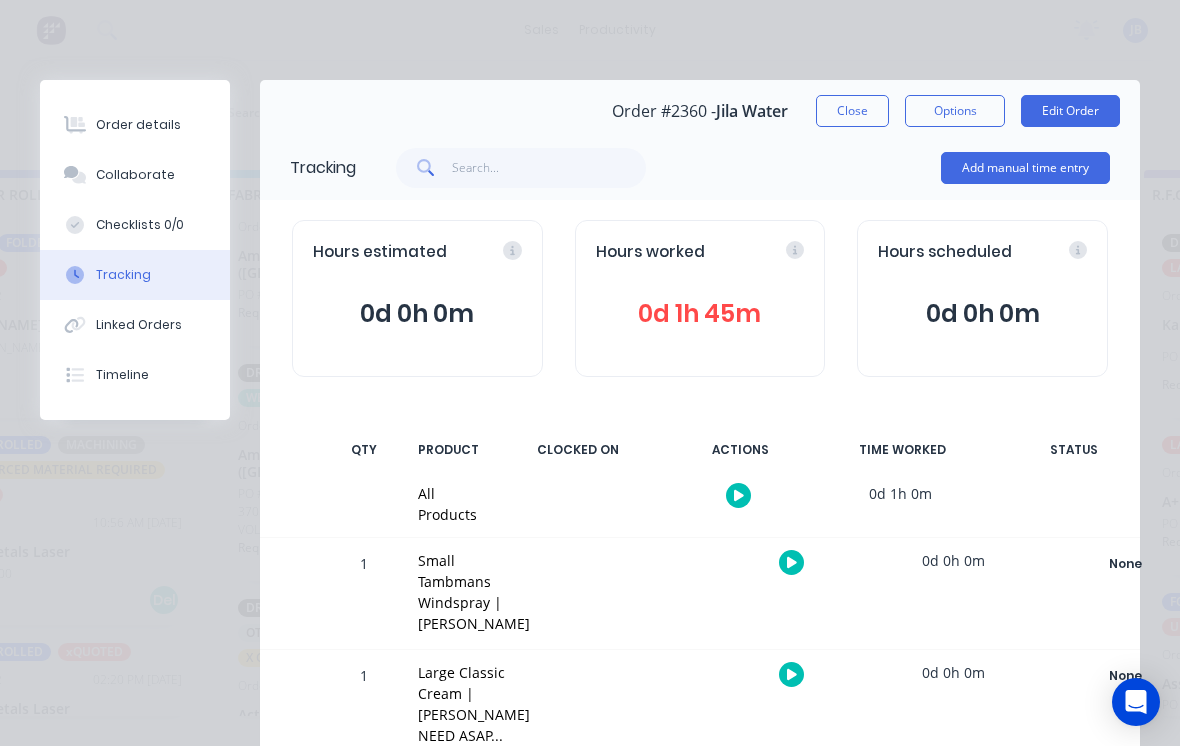 click on "Close" at bounding box center (852, 111) 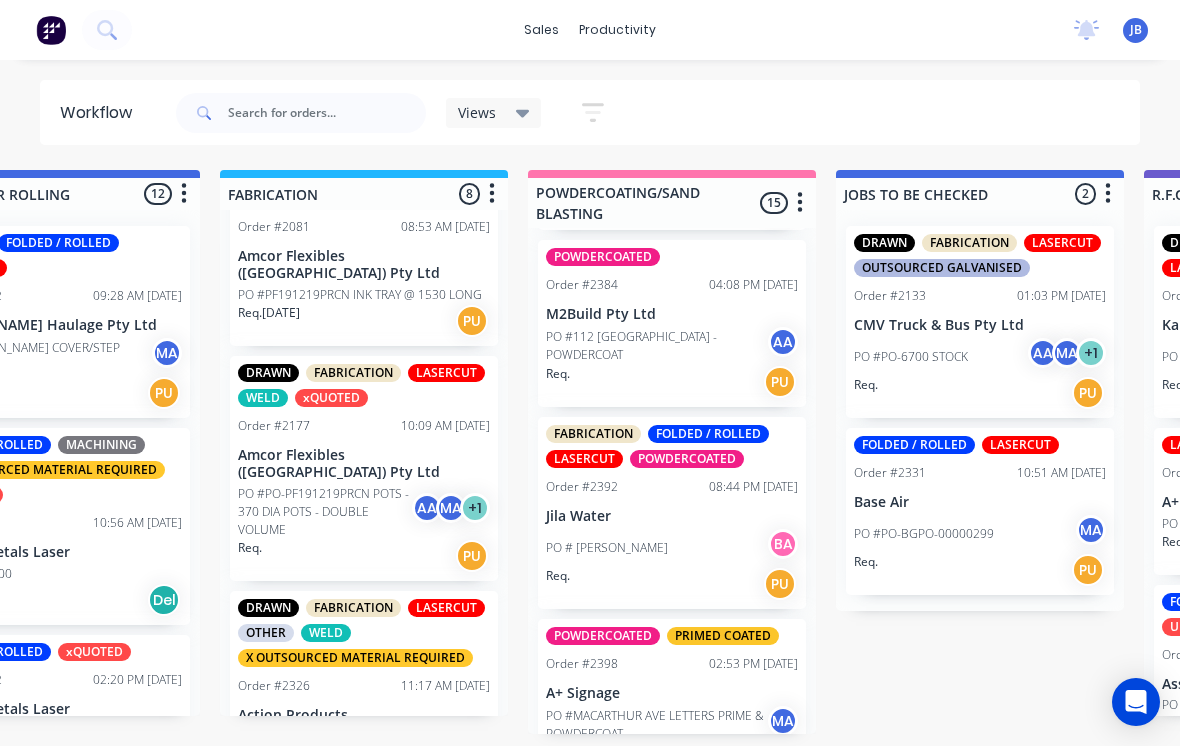 scroll, scrollTop: 2432, scrollLeft: 0, axis: vertical 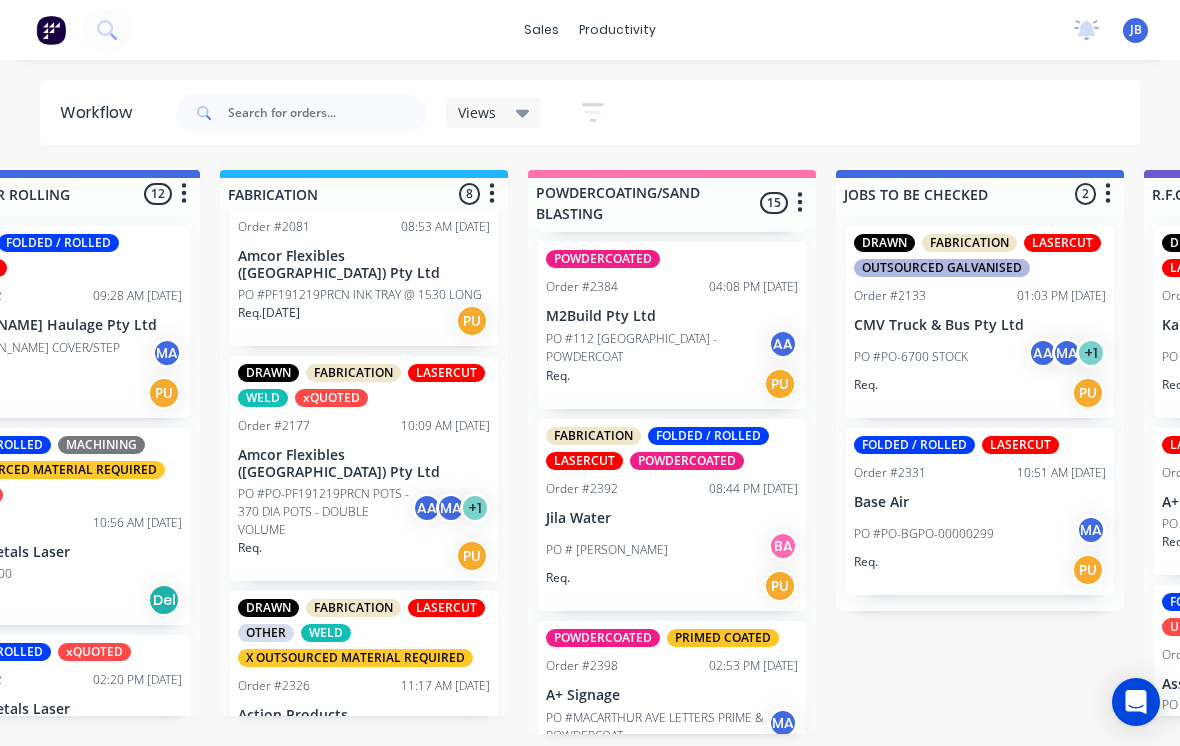 click on "PO # [PERSON_NAME]" at bounding box center [672, 550] 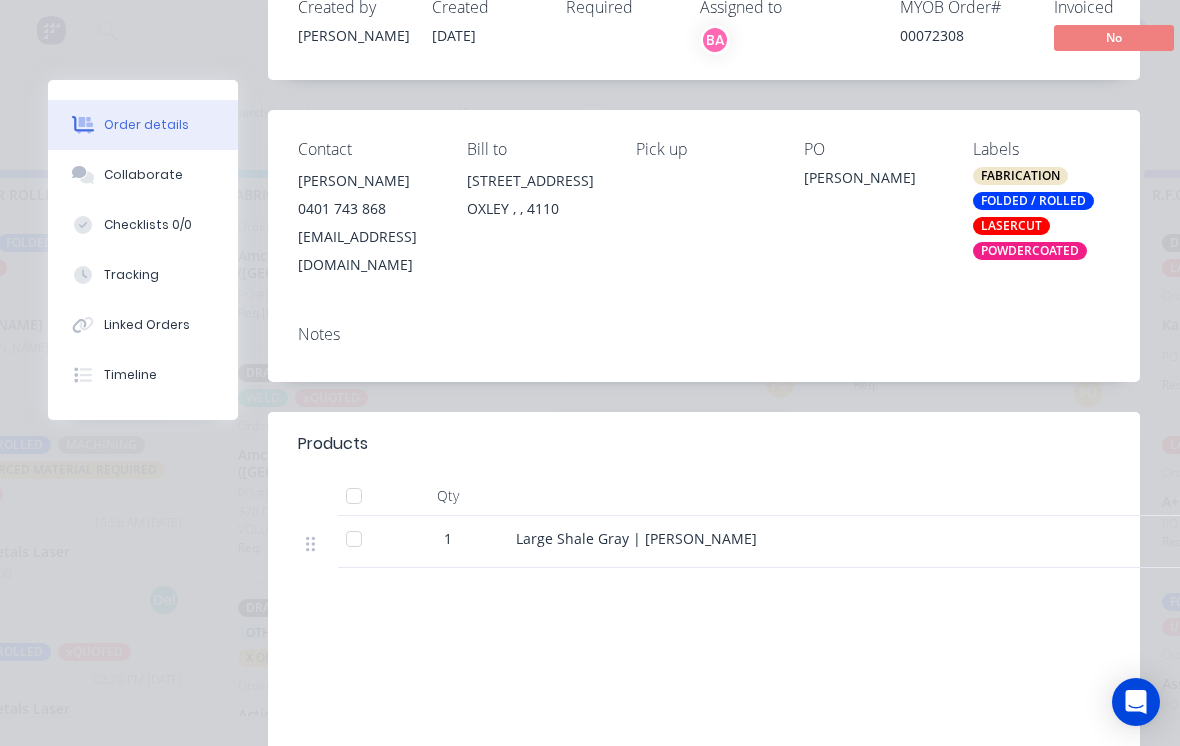 scroll, scrollTop: 160, scrollLeft: 0, axis: vertical 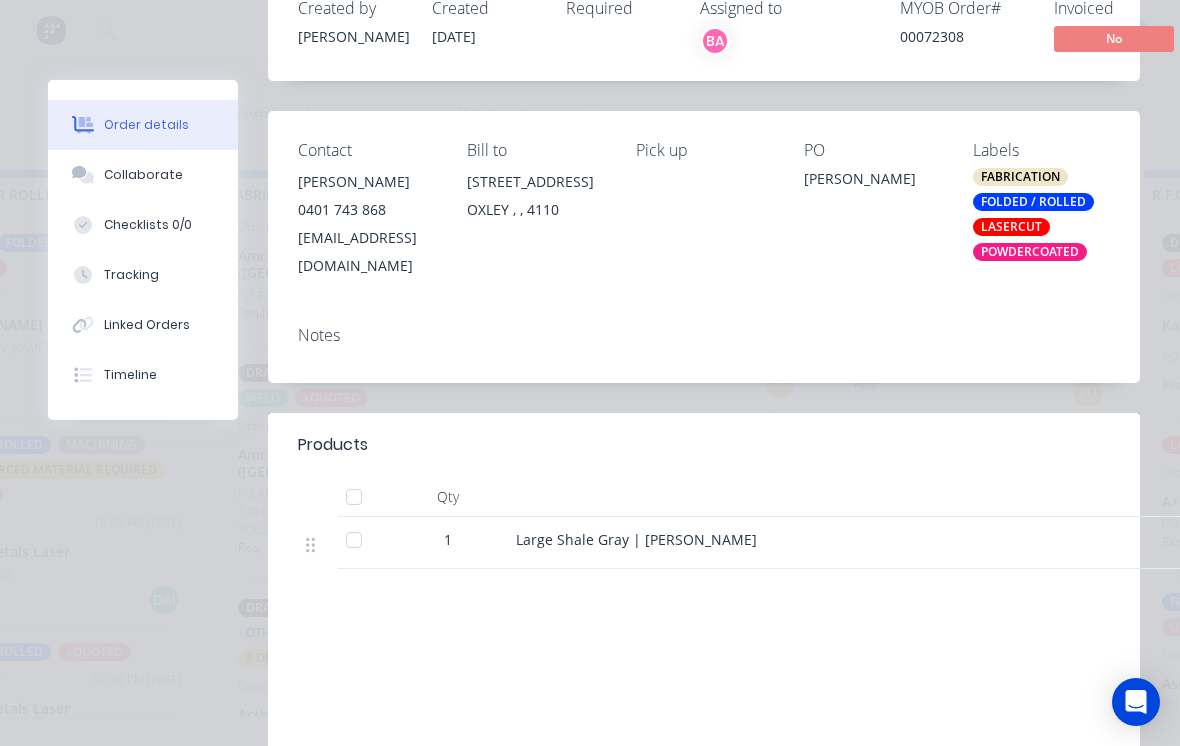 click on "Tracking" at bounding box center (143, 275) 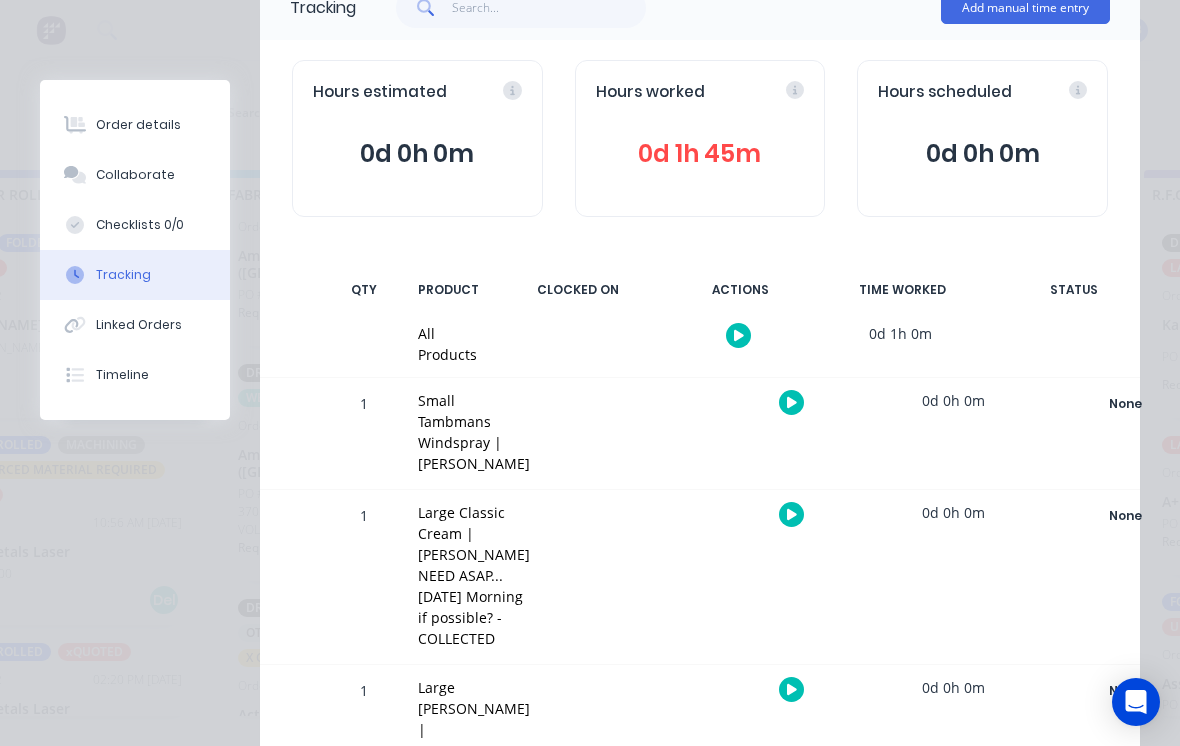 scroll, scrollTop: 0, scrollLeft: 0, axis: both 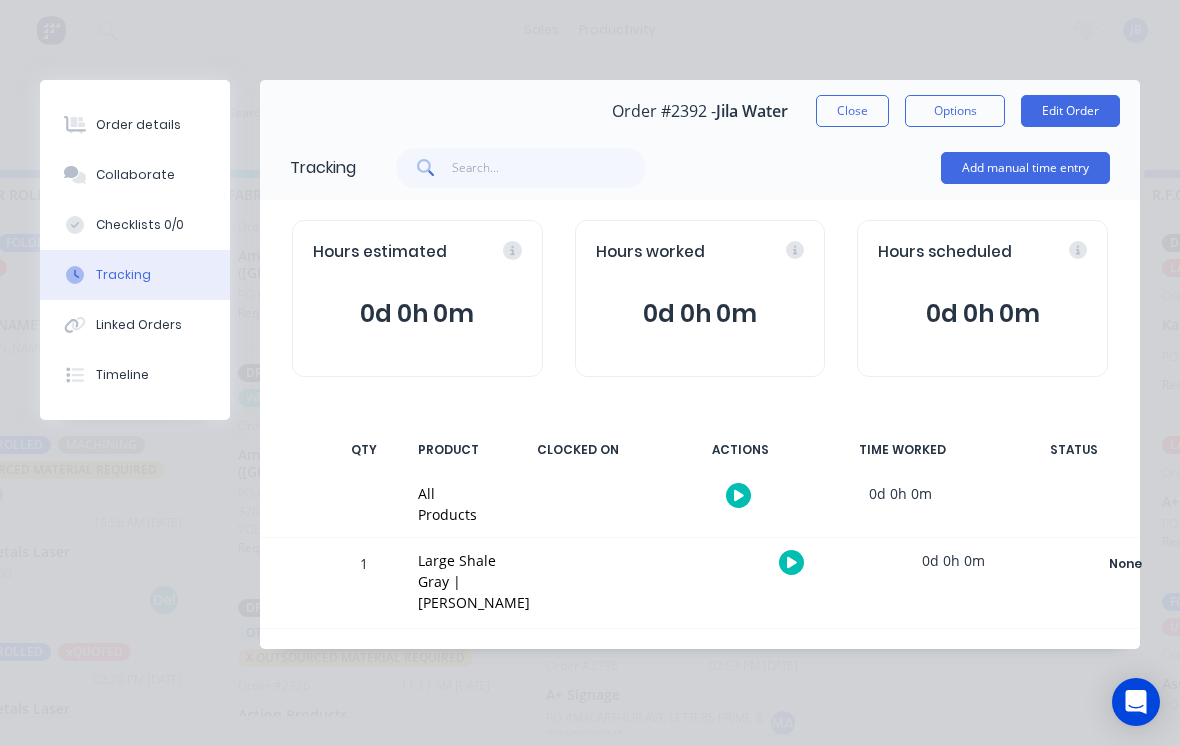 click on "Add manual time entry" at bounding box center (1025, 168) 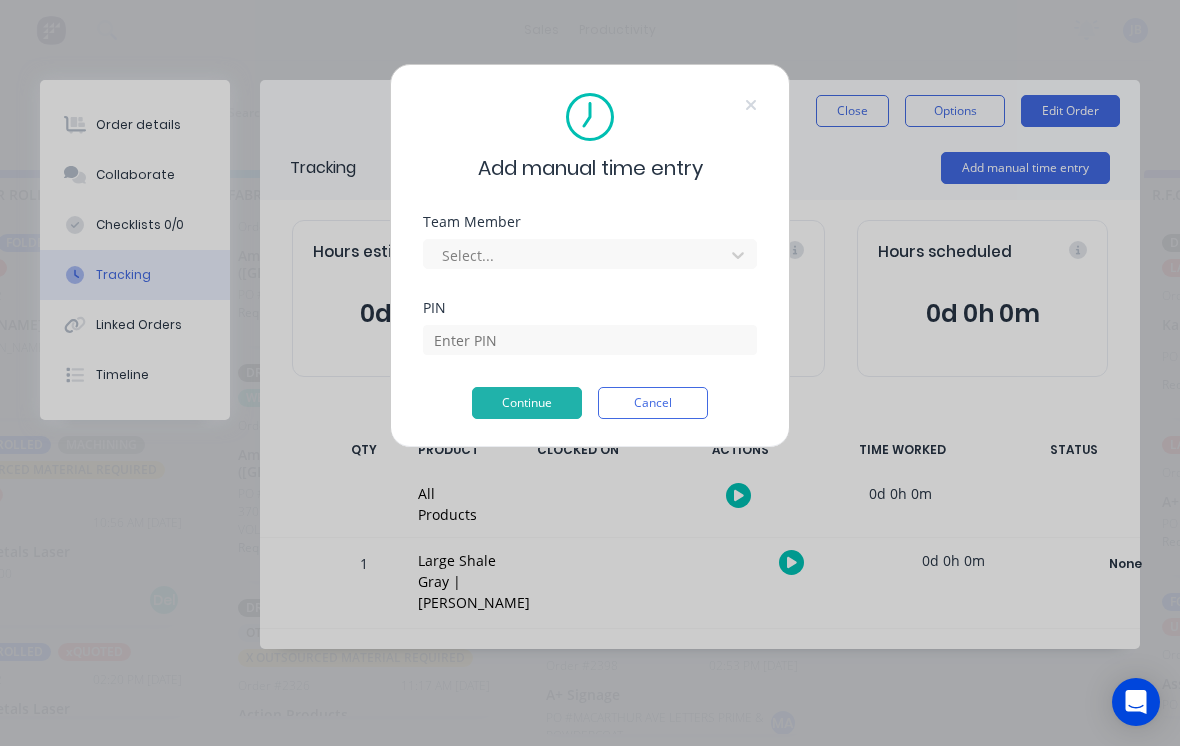scroll, scrollTop: 19, scrollLeft: 1362, axis: both 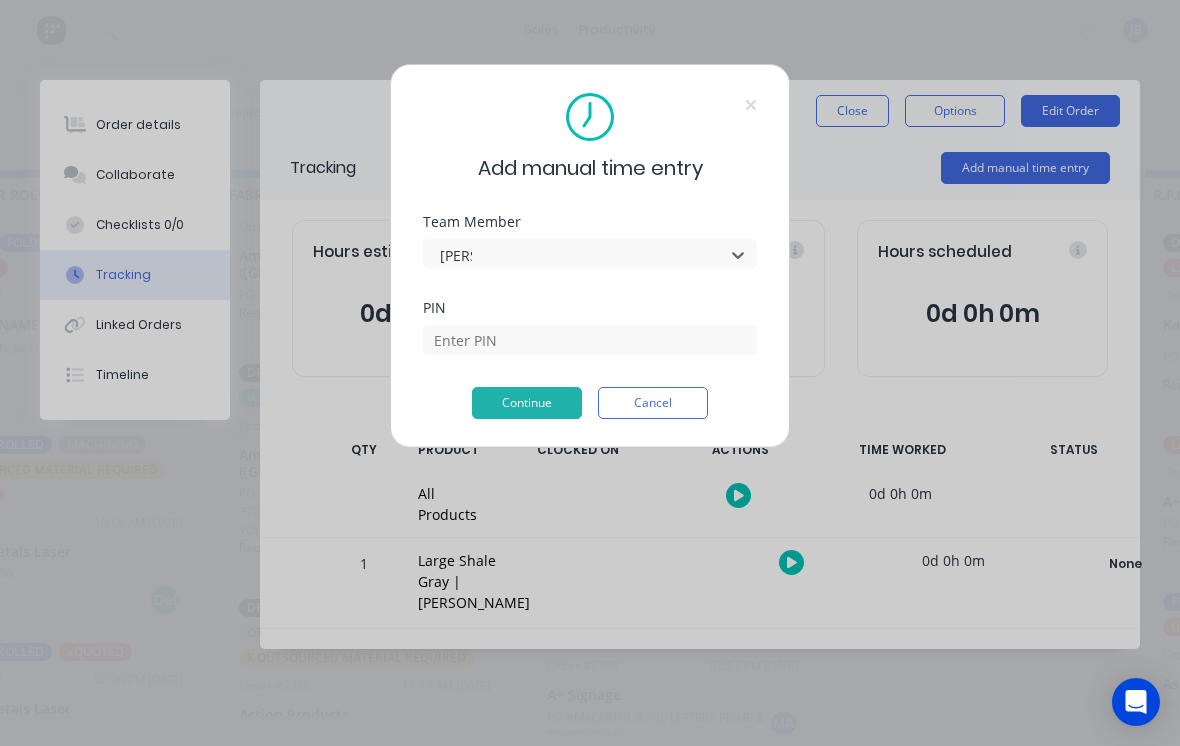 type on "[PERSON_NAME]" 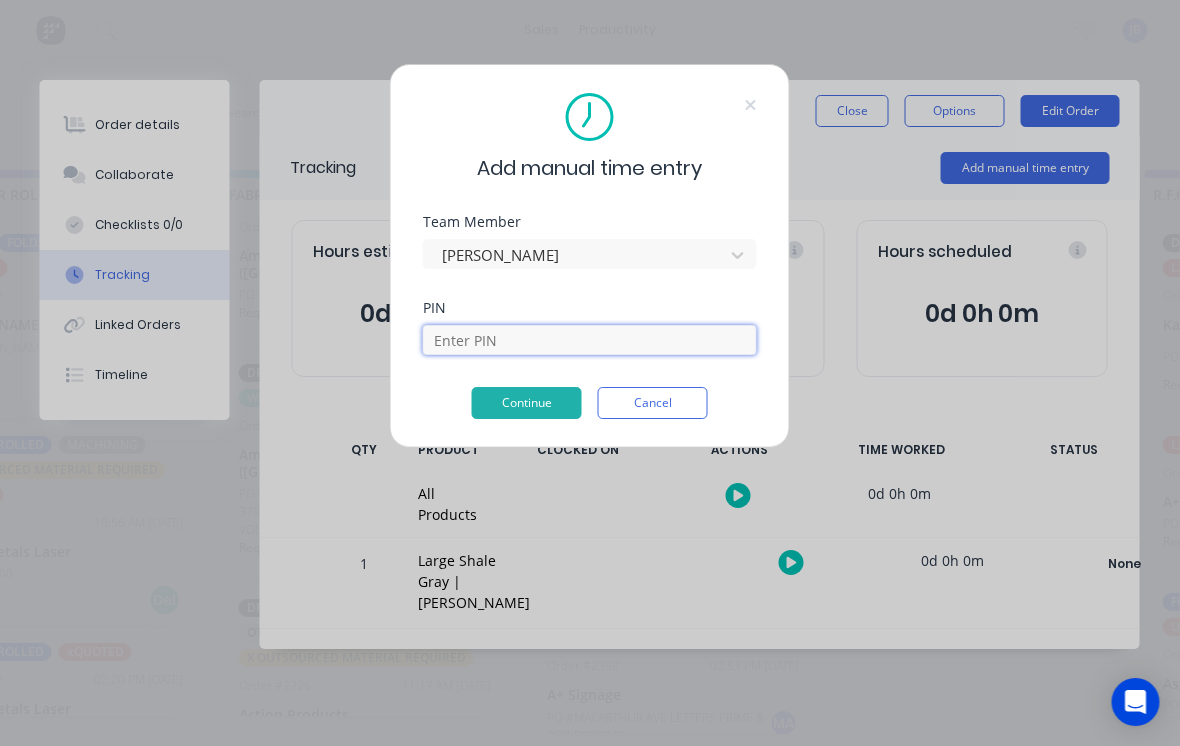 click at bounding box center [590, 340] 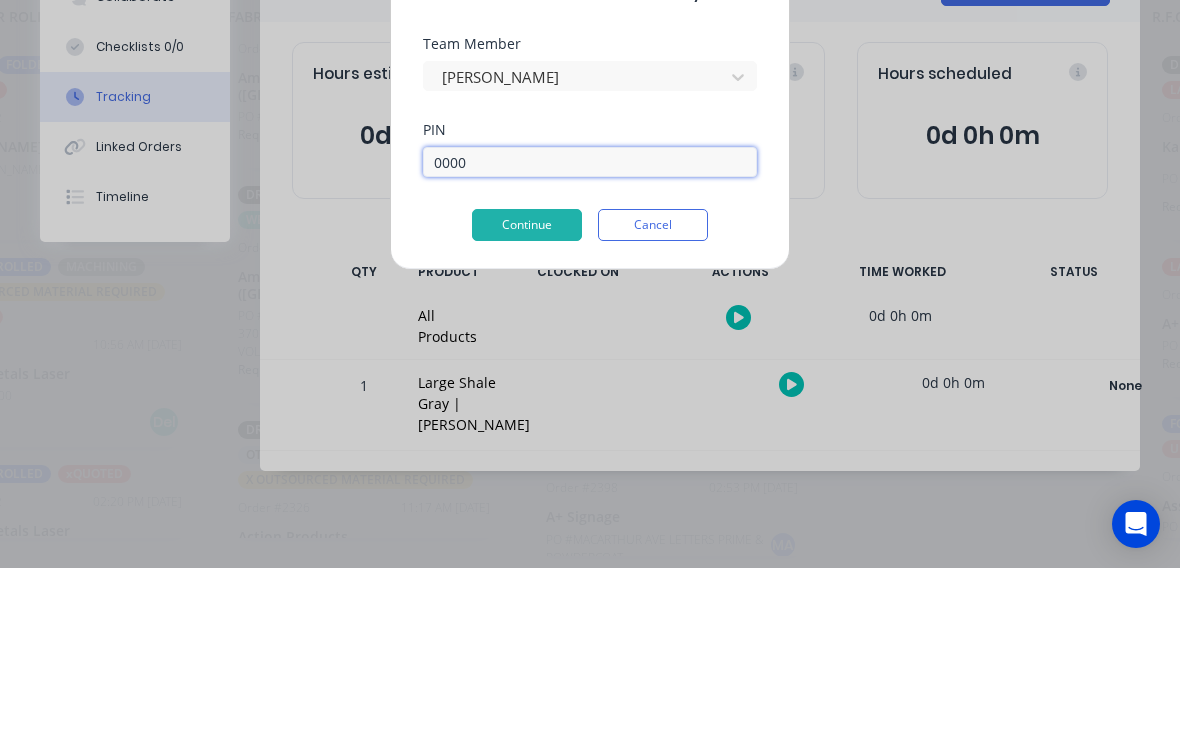 type on "0000" 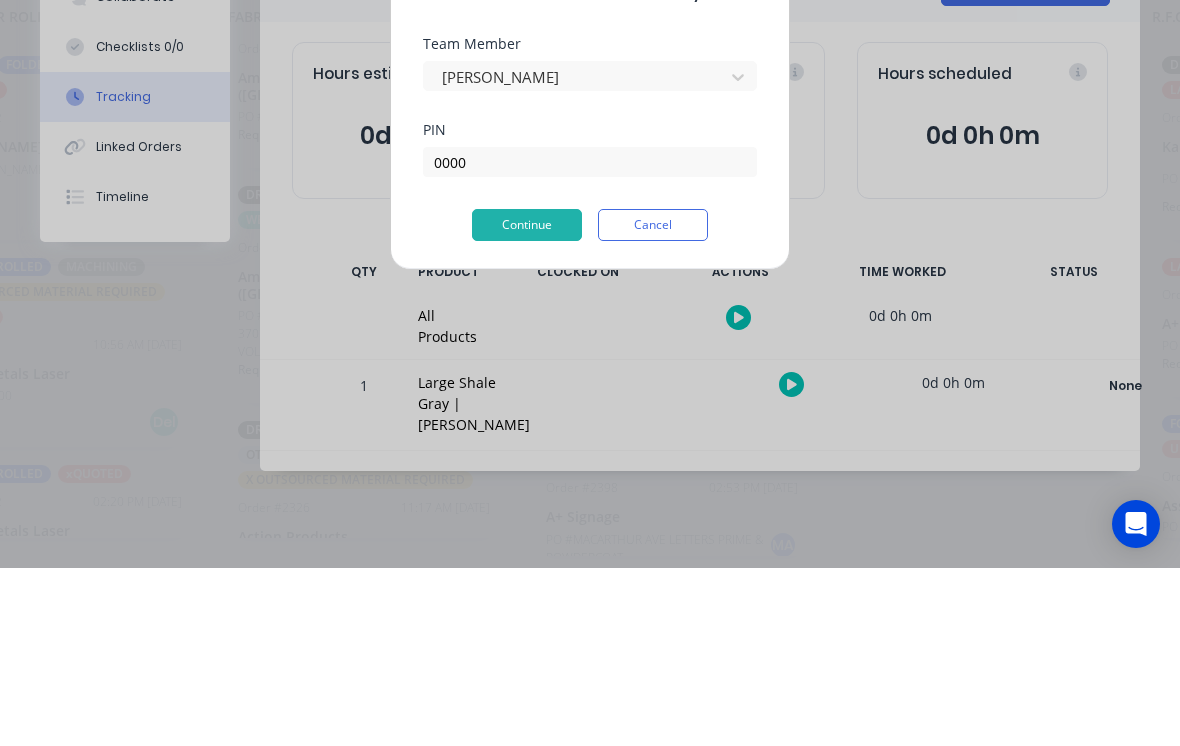 click on "Continue" at bounding box center [527, 403] 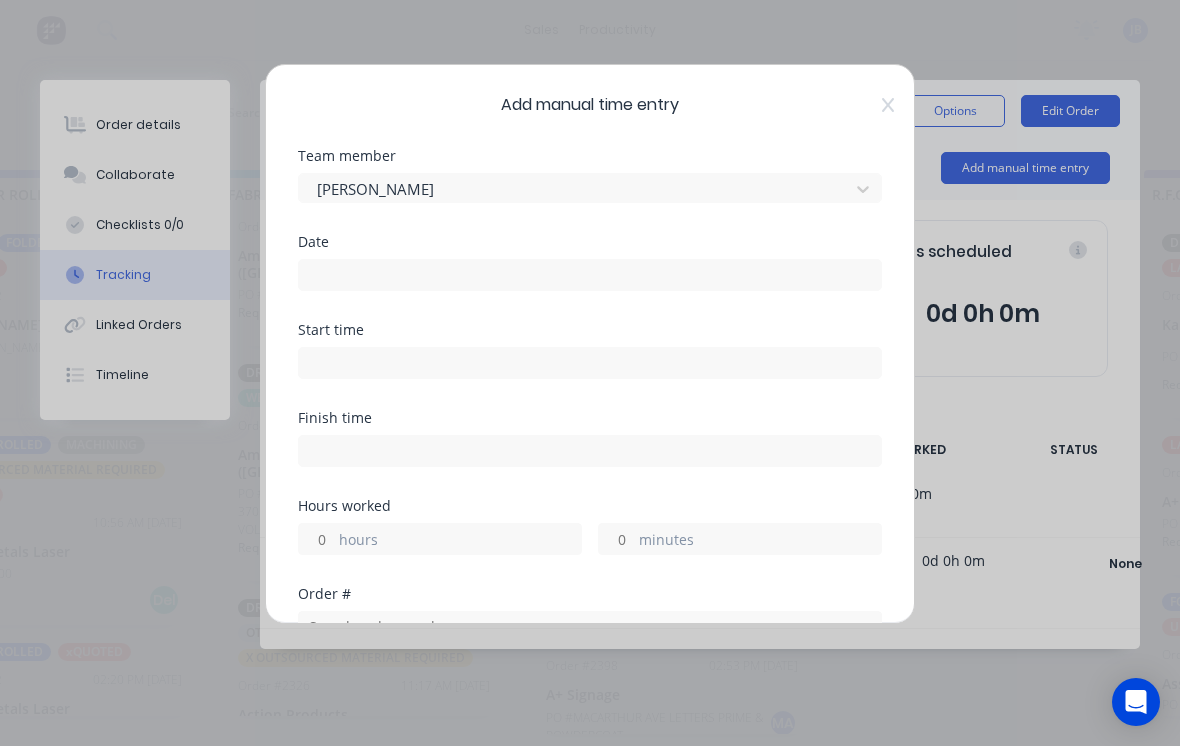 click at bounding box center (590, 275) 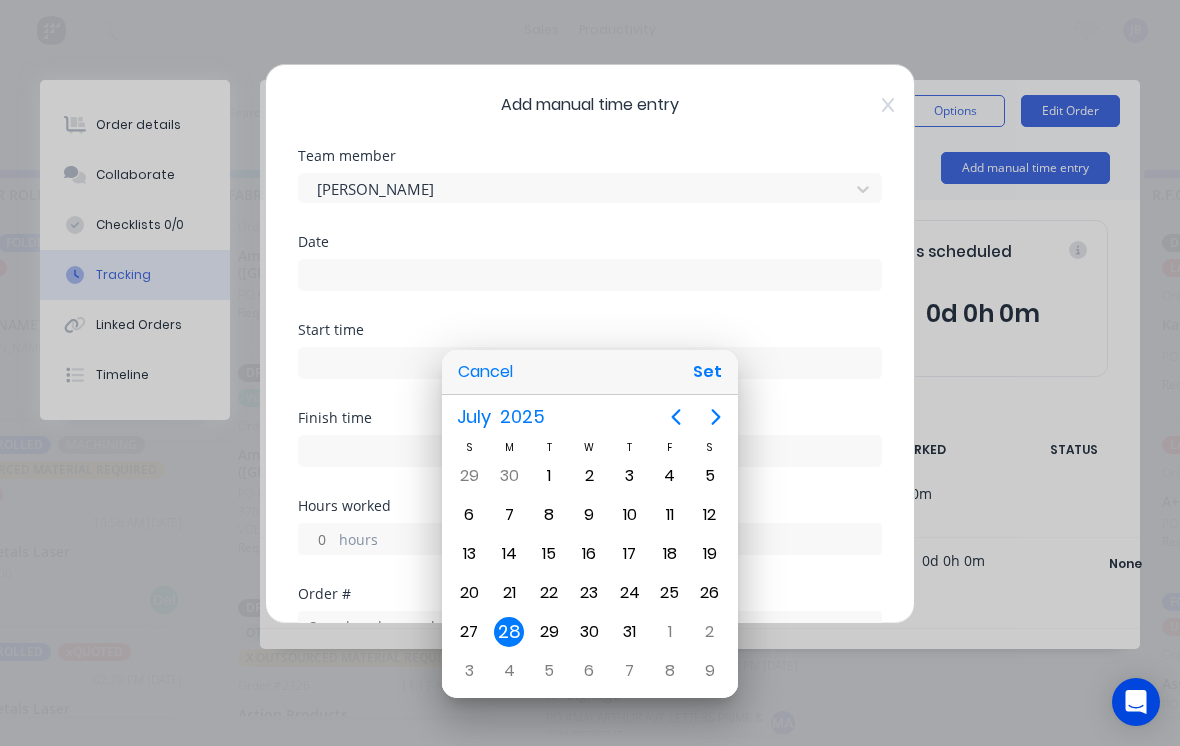 click on "Set" at bounding box center (707, 372) 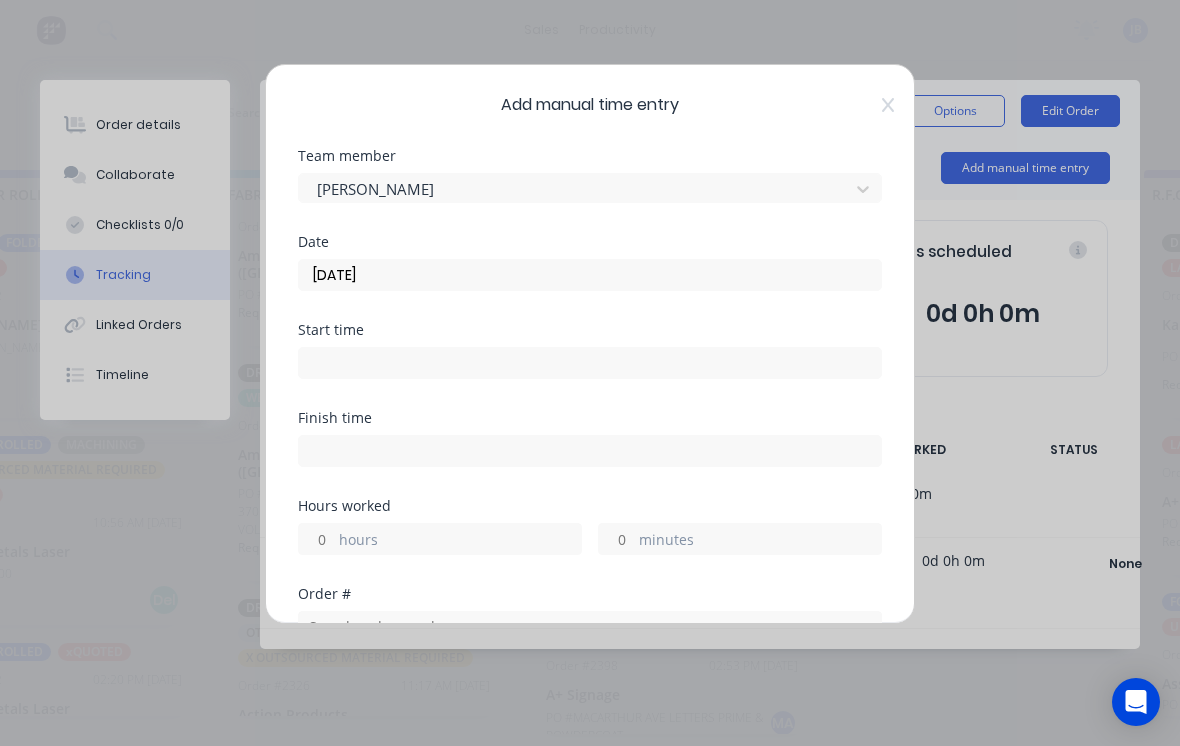 click on "minutes" at bounding box center [616, 539] 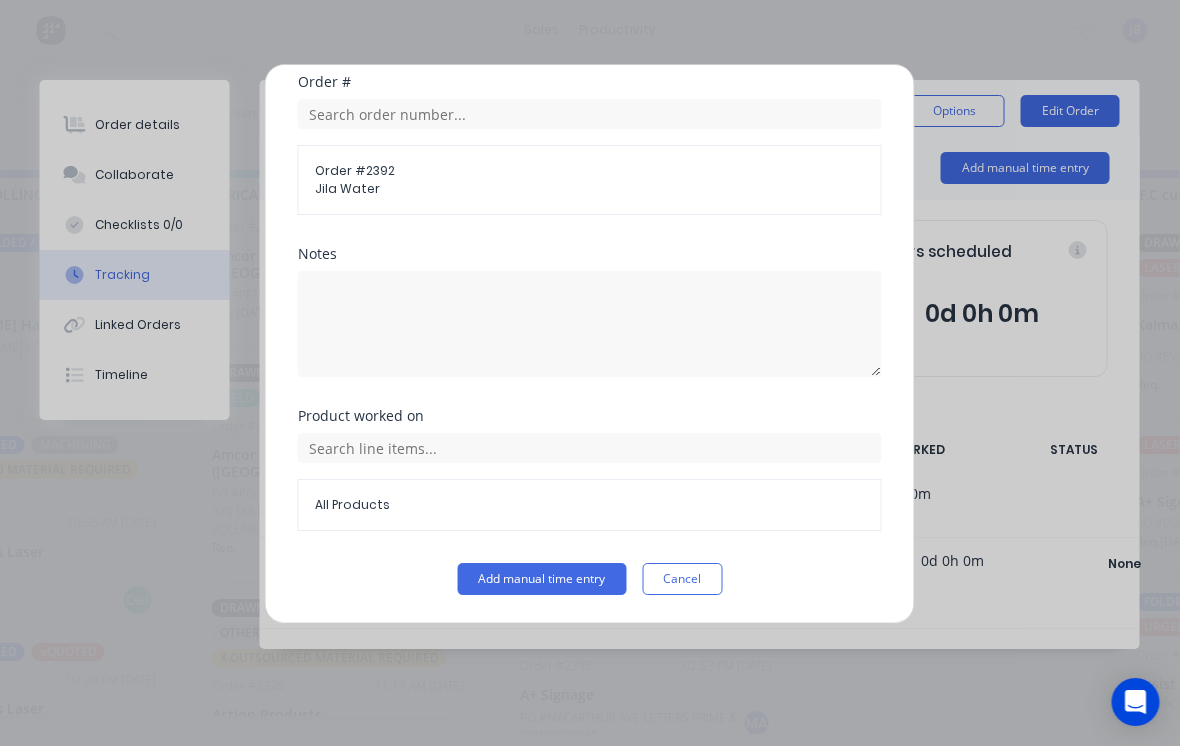 scroll, scrollTop: 512, scrollLeft: 0, axis: vertical 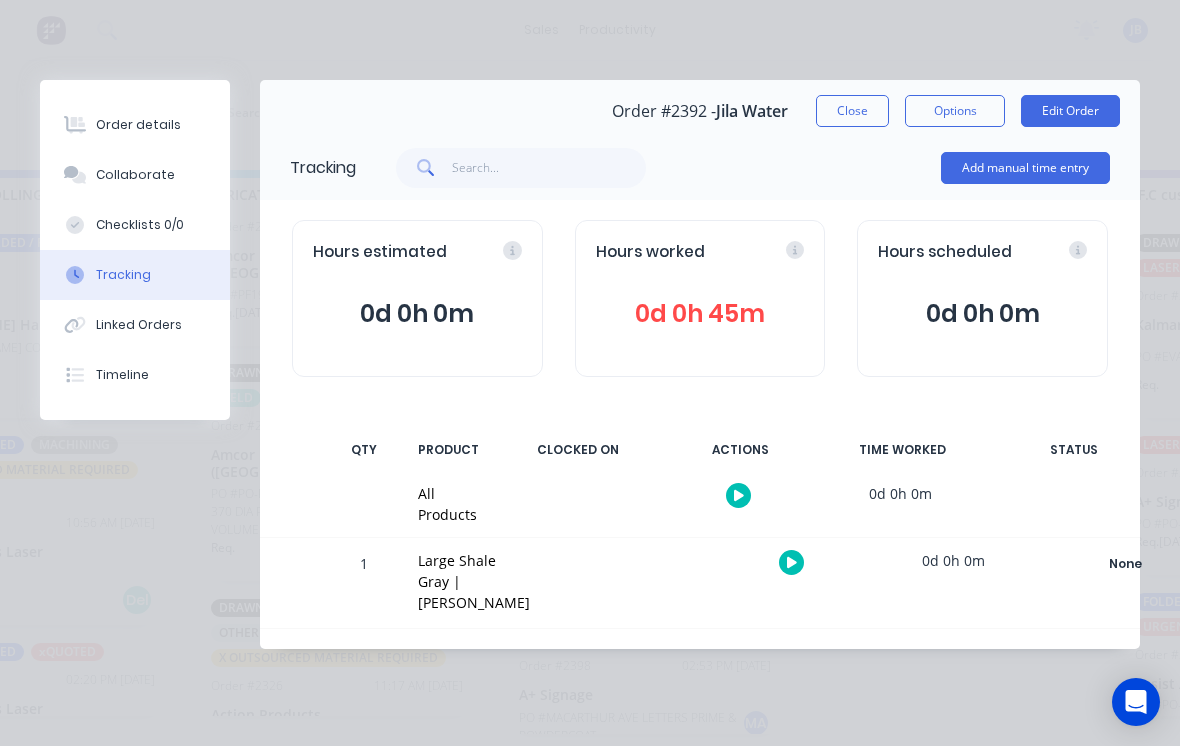 click on "Close" at bounding box center [852, 111] 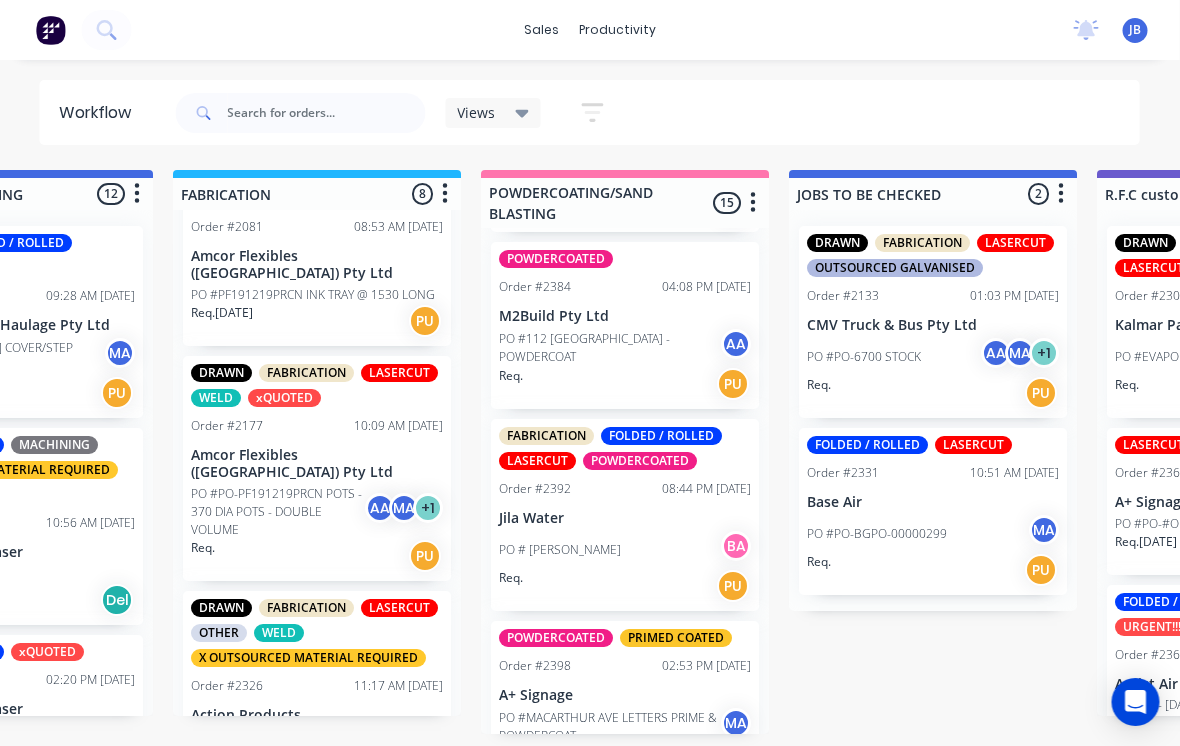 scroll, scrollTop: 19, scrollLeft: 1410, axis: both 